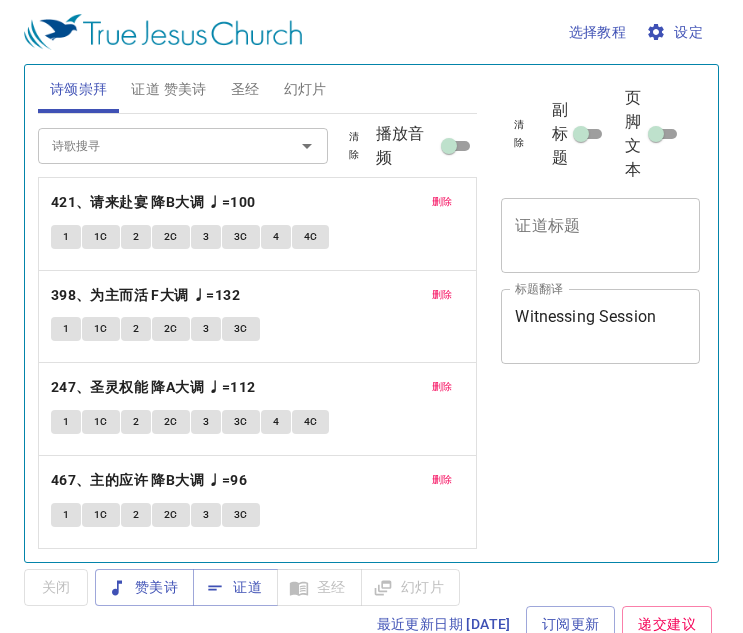 scroll, scrollTop: 0, scrollLeft: 0, axis: both 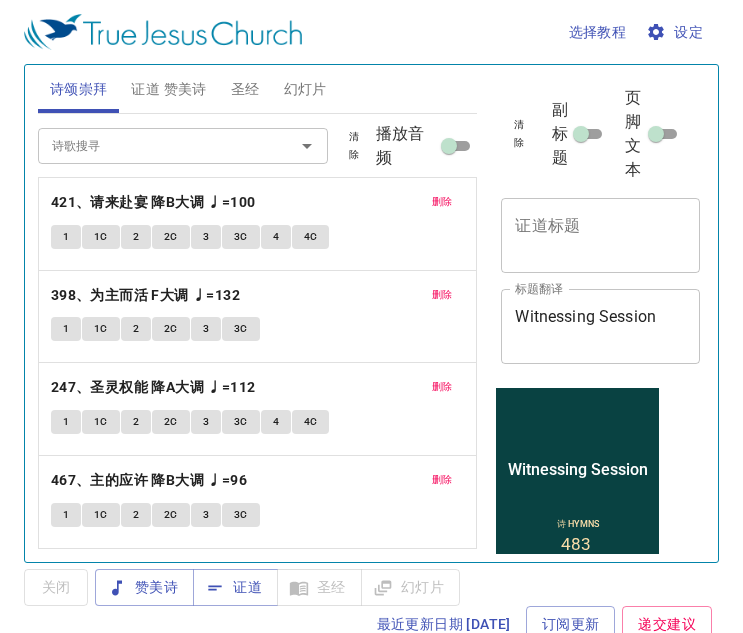 click on "证道 赞美诗" at bounding box center [168, 89] 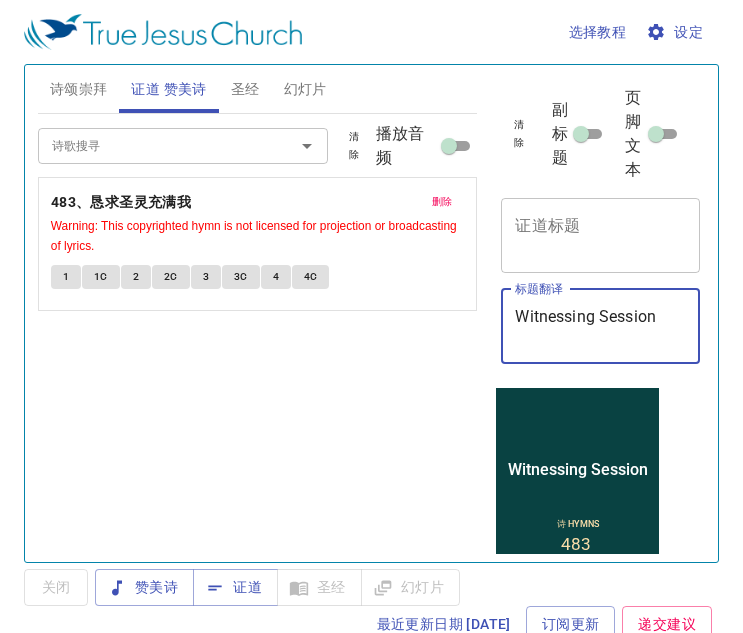 click on "Witnessing Session" at bounding box center (600, 326) 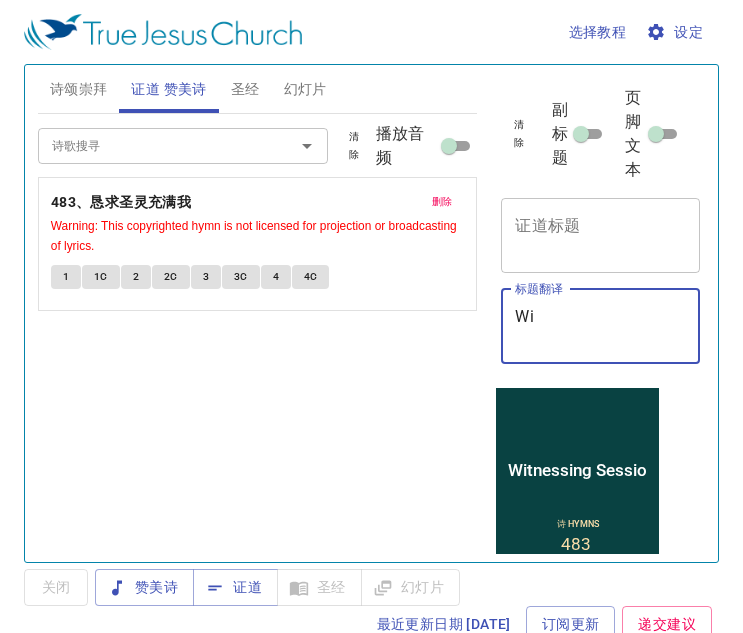type on "W" 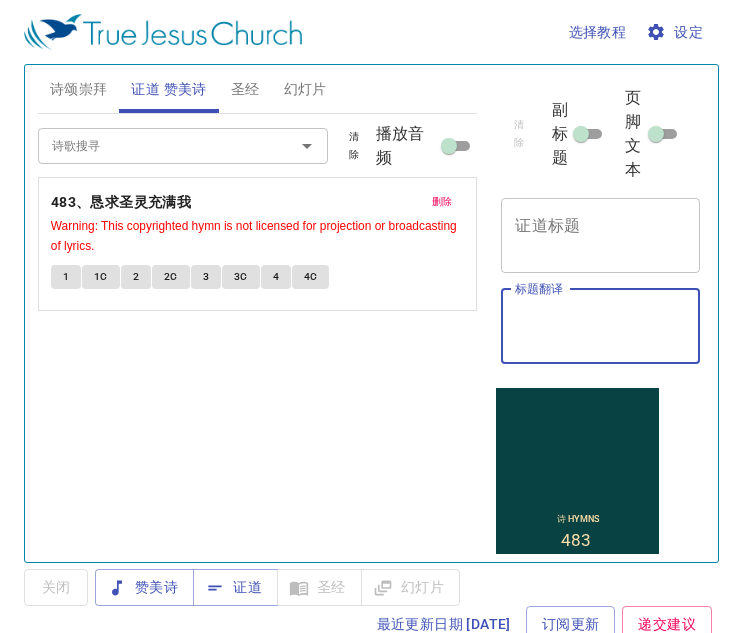 type 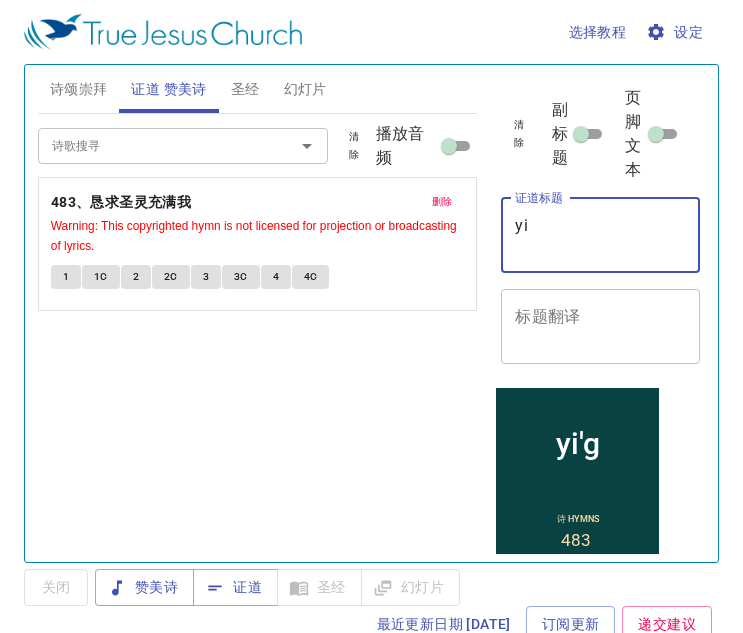 type on "y" 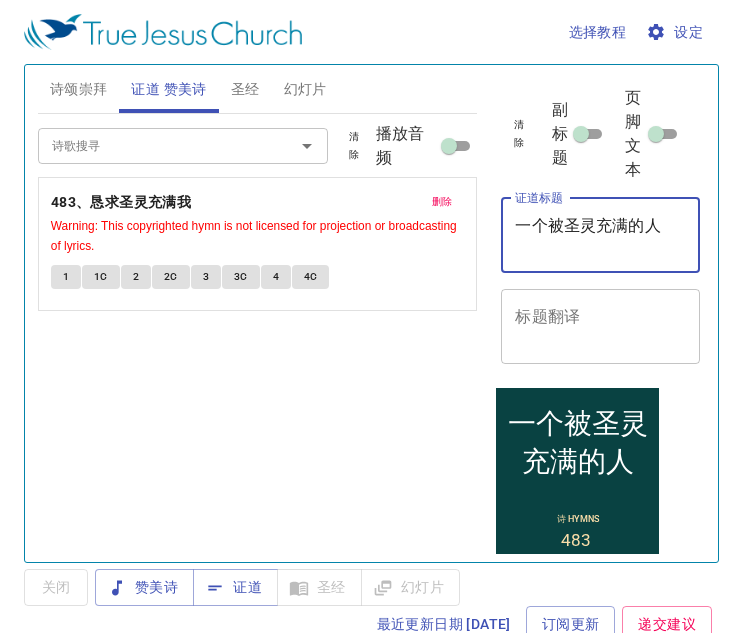 type on "一个被圣灵充满的人" 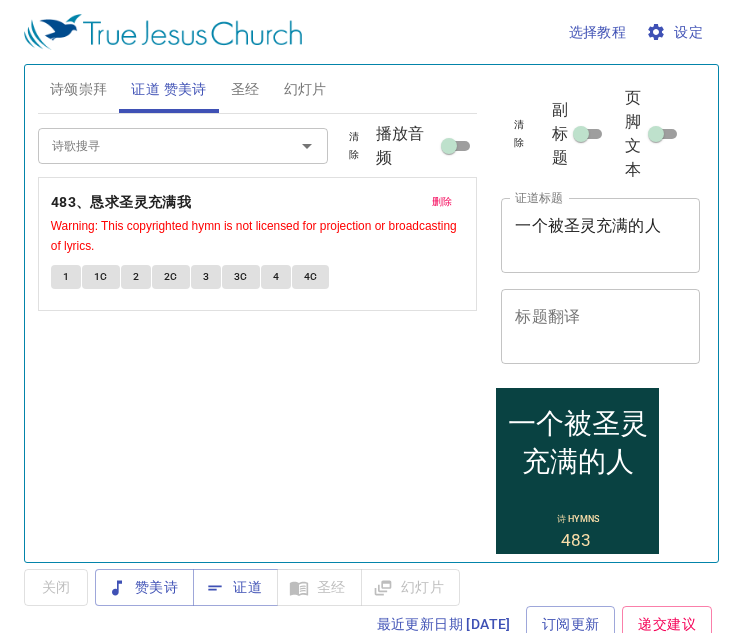 click on "x 标题翻译" at bounding box center (600, 326) 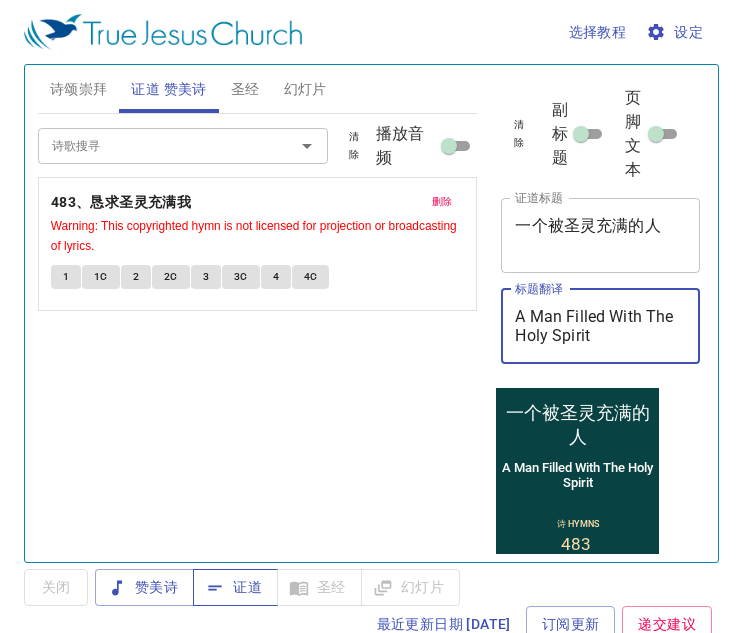 type on "A Man Filled With The Holy Spirit" 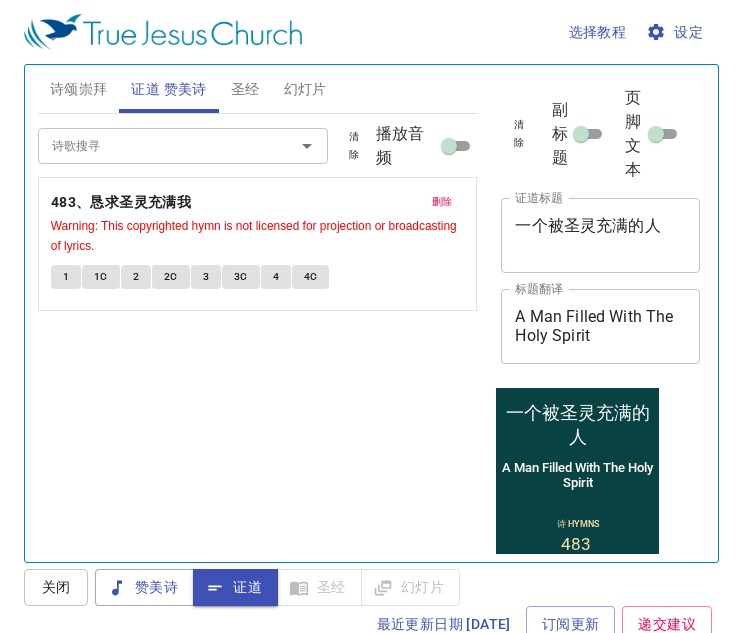 click on "证道" at bounding box center (235, 587) 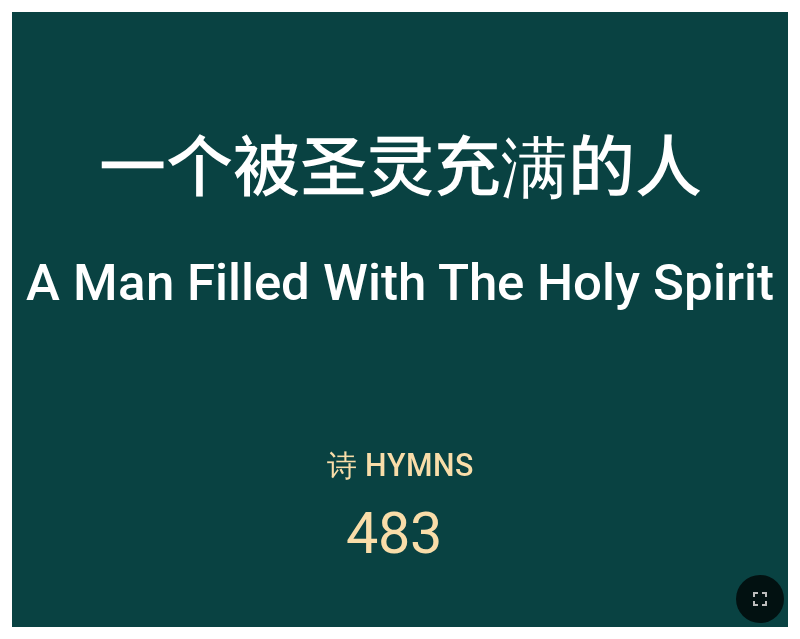 scroll, scrollTop: 0, scrollLeft: 0, axis: both 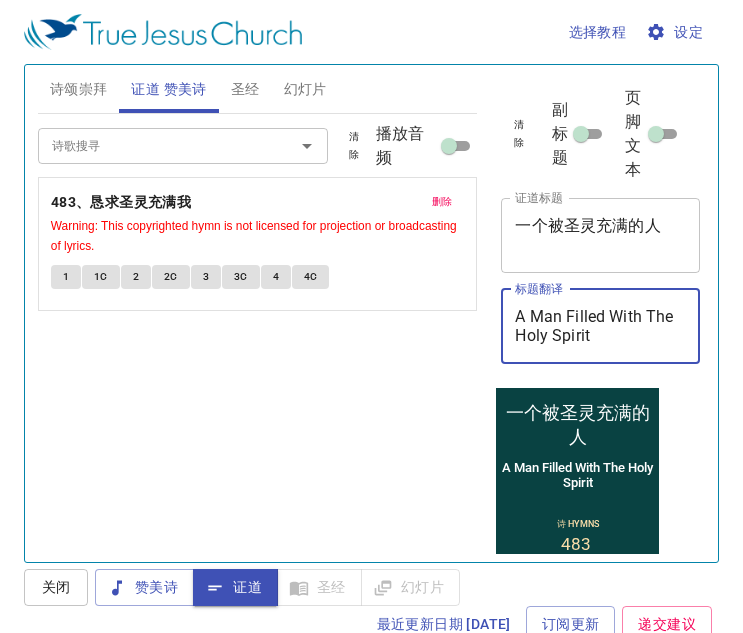 type on "A Man Filled With The Holy Spirit" 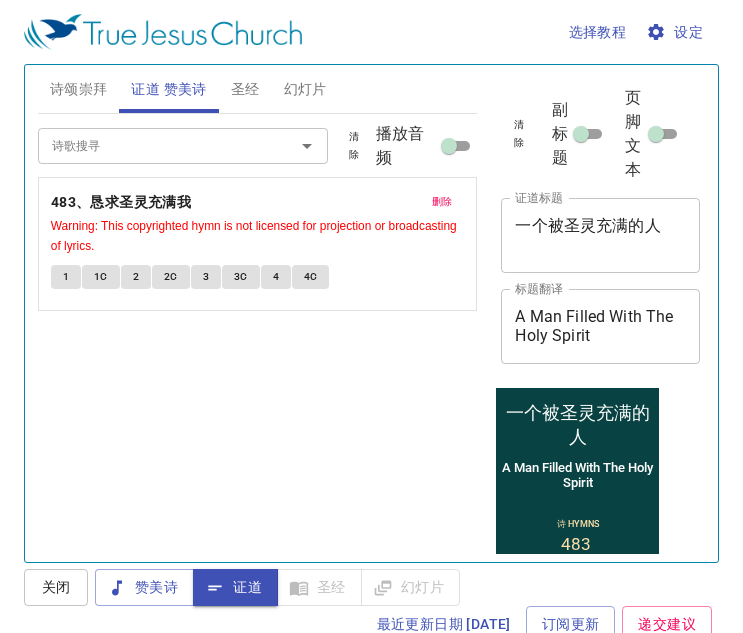click on "诗歌搜寻 诗歌搜寻   清除 播放音频 删除 483、恳求圣灵充满我   Warning: This copyrighted hymn is not licensed for projection or broadcasting of lyrics. 1 1C 2 2C 3 3C 4 4C" at bounding box center (258, 329) 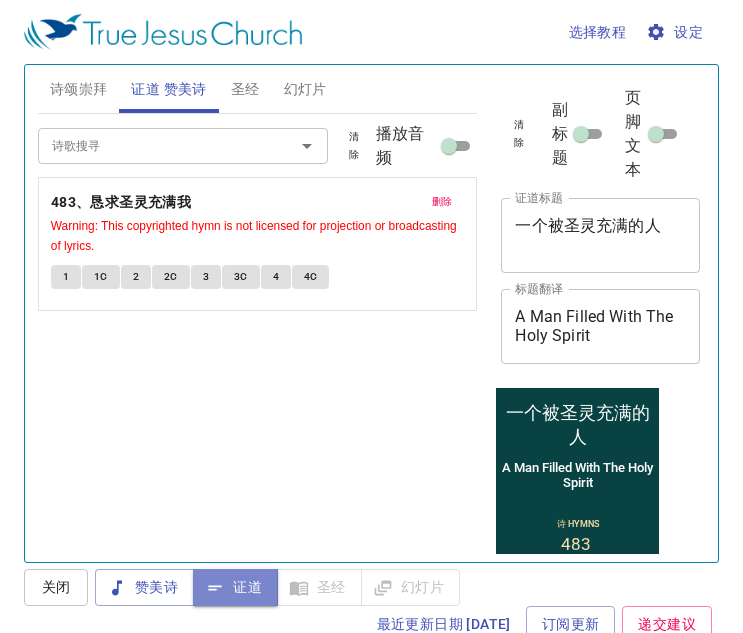 click on "证道" at bounding box center (235, 587) 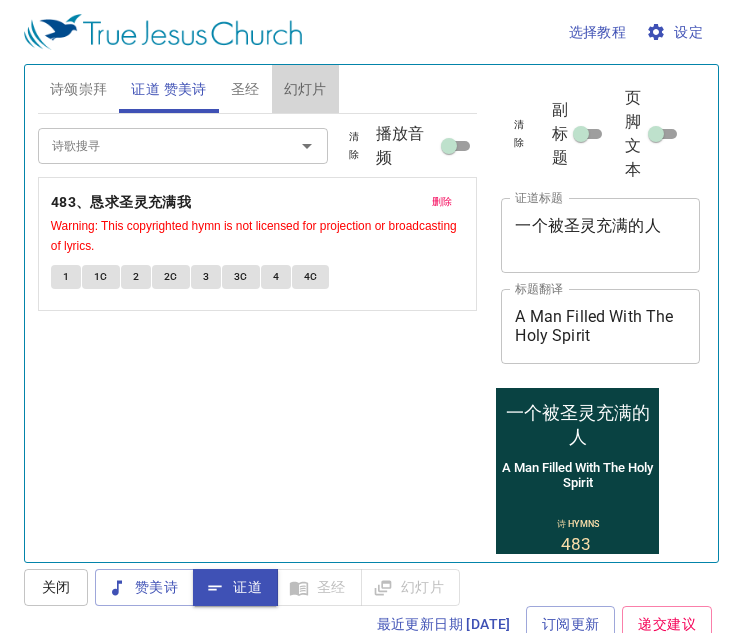 click on "幻灯片" at bounding box center (305, 89) 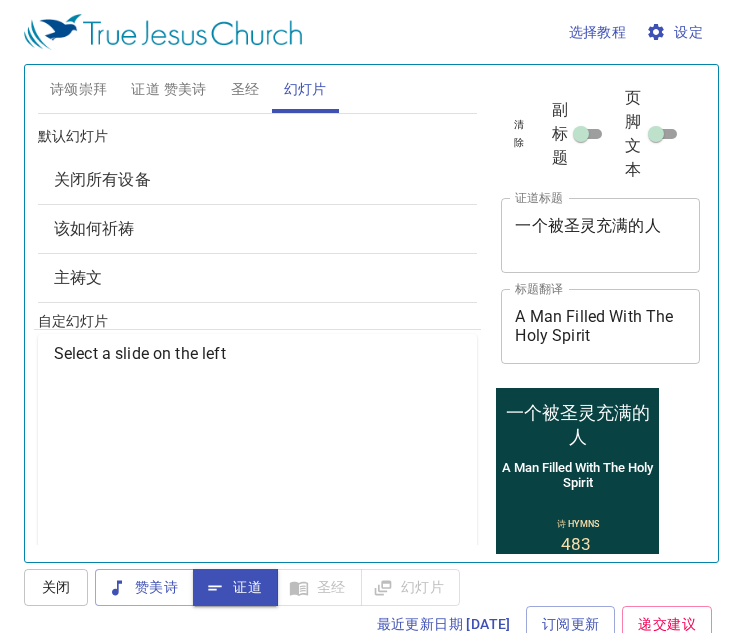 scroll, scrollTop: 0, scrollLeft: 0, axis: both 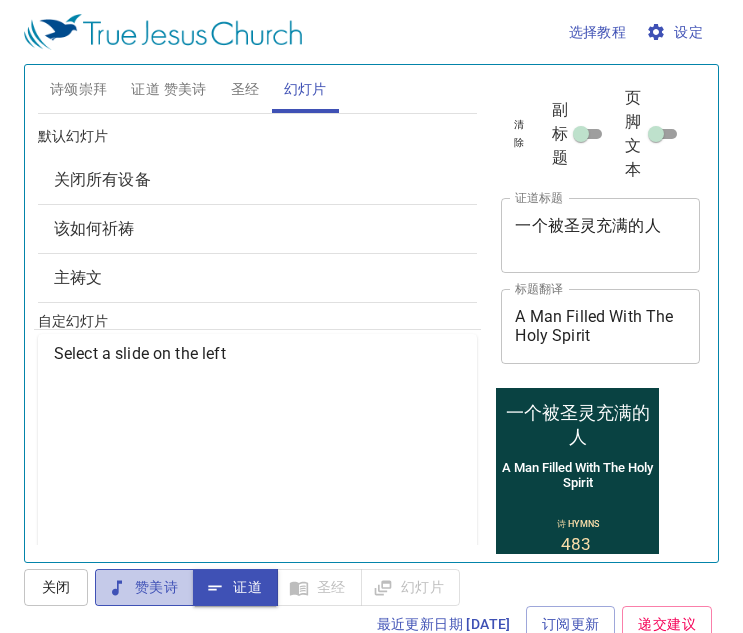 click on "赞美诗" at bounding box center [144, 587] 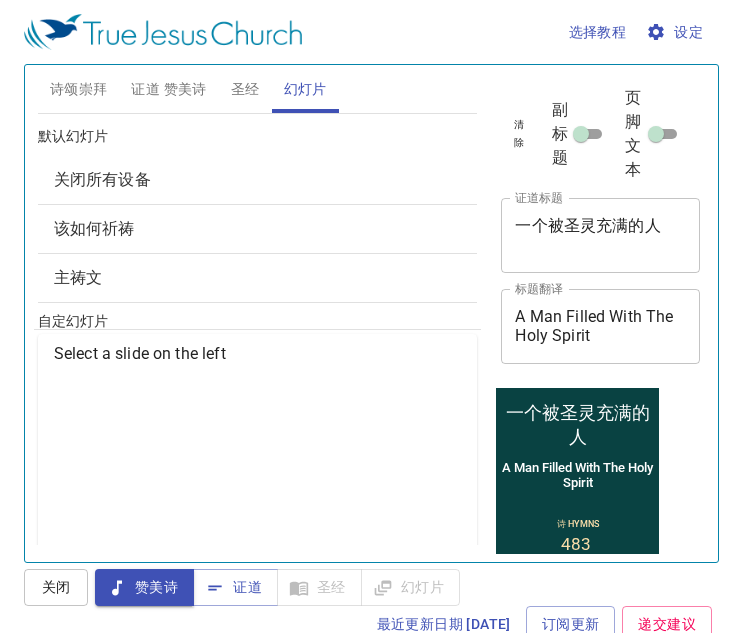 click on "幻灯片" at bounding box center (305, 89) 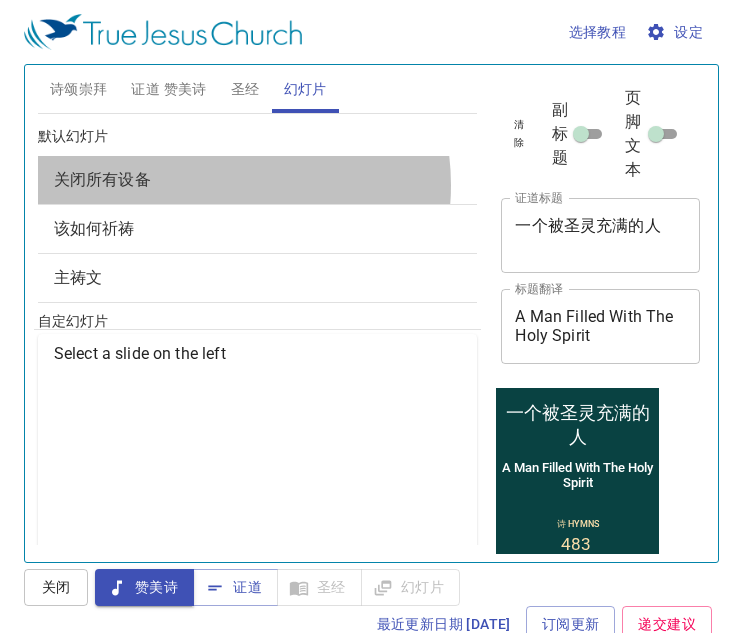 click on "关闭所有设备" at bounding box center [258, 180] 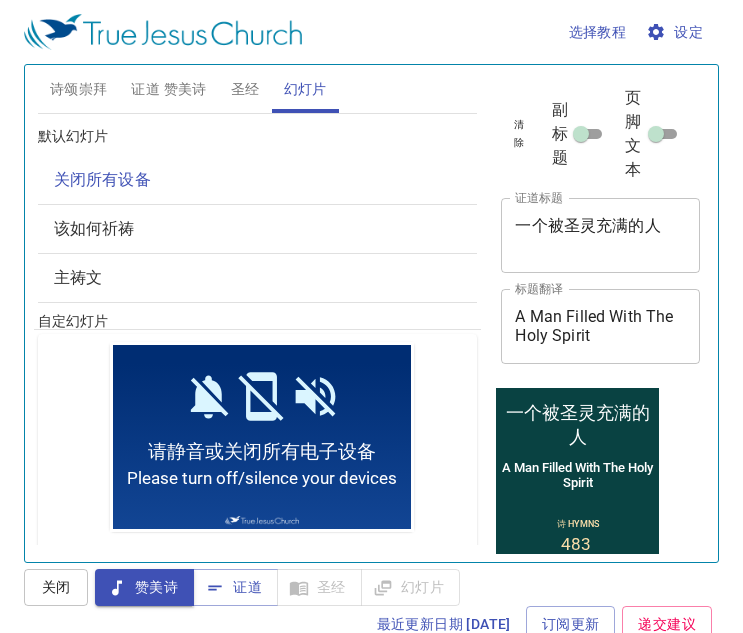 scroll, scrollTop: 0, scrollLeft: 0, axis: both 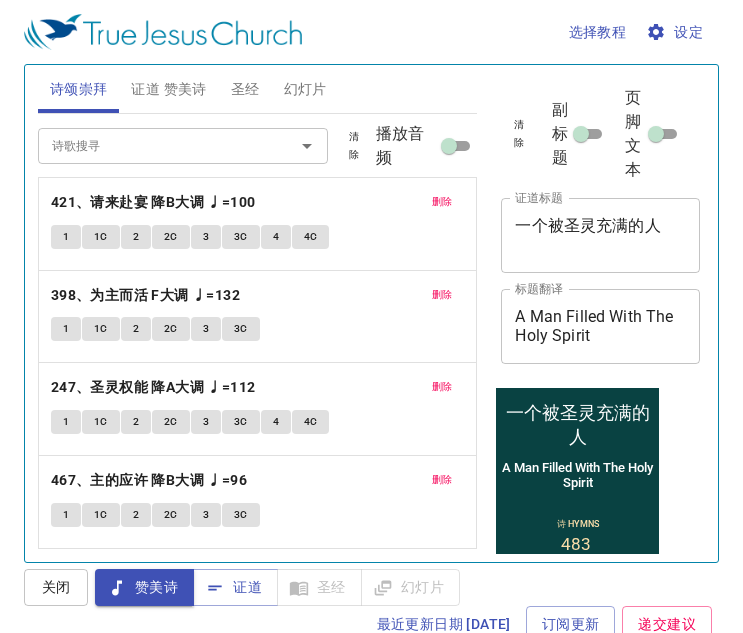 click on "证道 赞美诗" at bounding box center (168, 89) 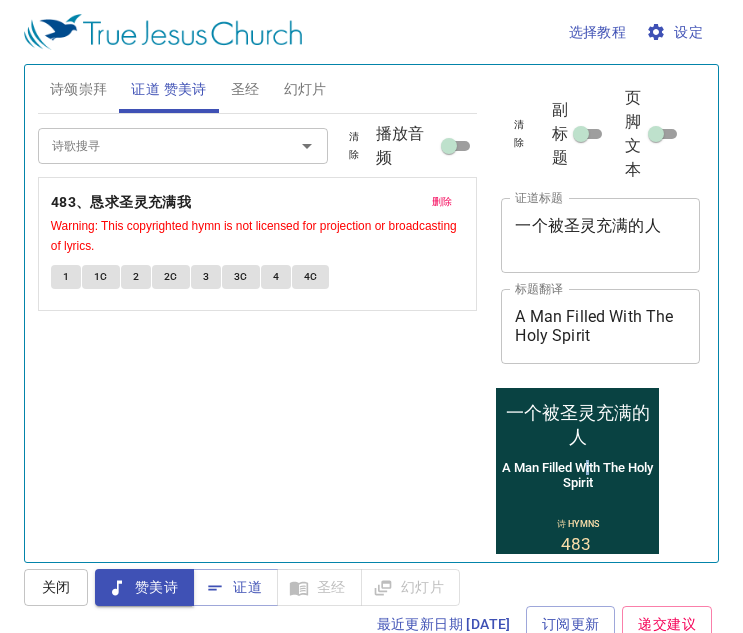 click on "A Man Filled With The Holy Spirit" at bounding box center [577, 474] 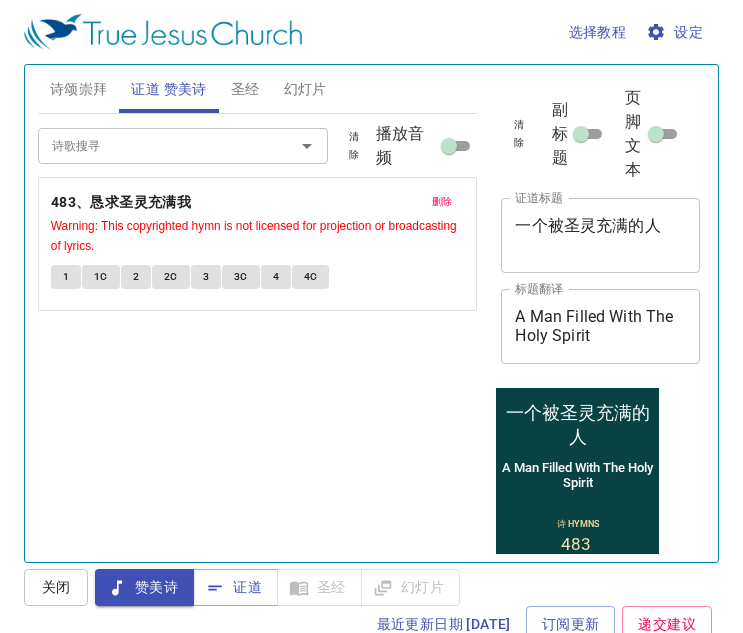 drag, startPoint x: 640, startPoint y: 477, endPoint x: 597, endPoint y: 482, distance: 43.289722 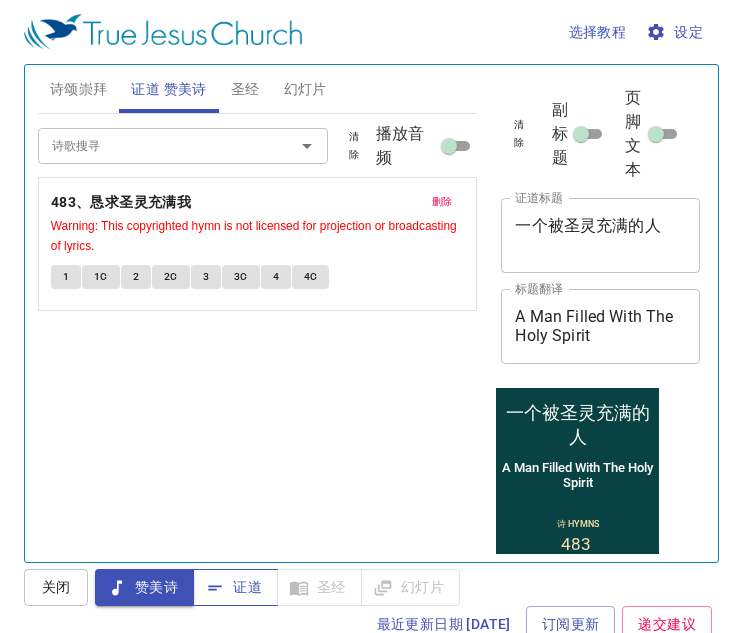 drag, startPoint x: 325, startPoint y: 465, endPoint x: 248, endPoint y: 589, distance: 145.96233 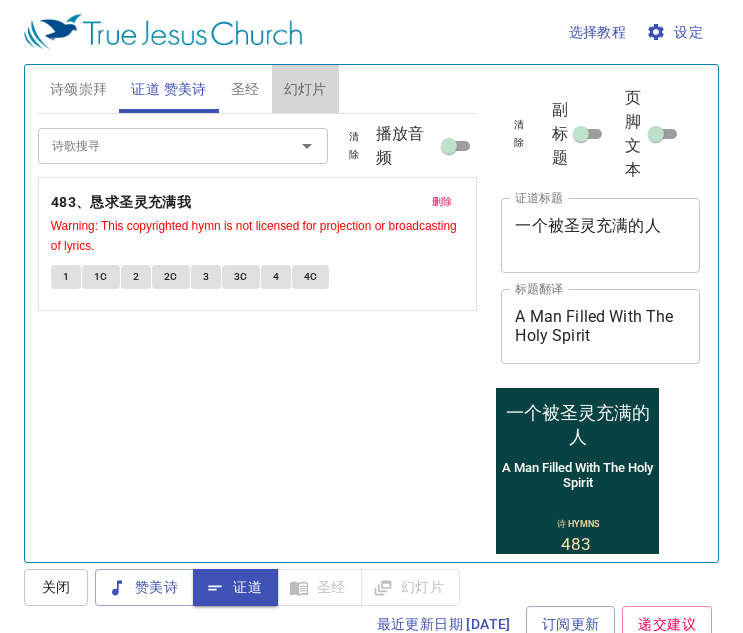 click on "幻灯片" at bounding box center (305, 89) 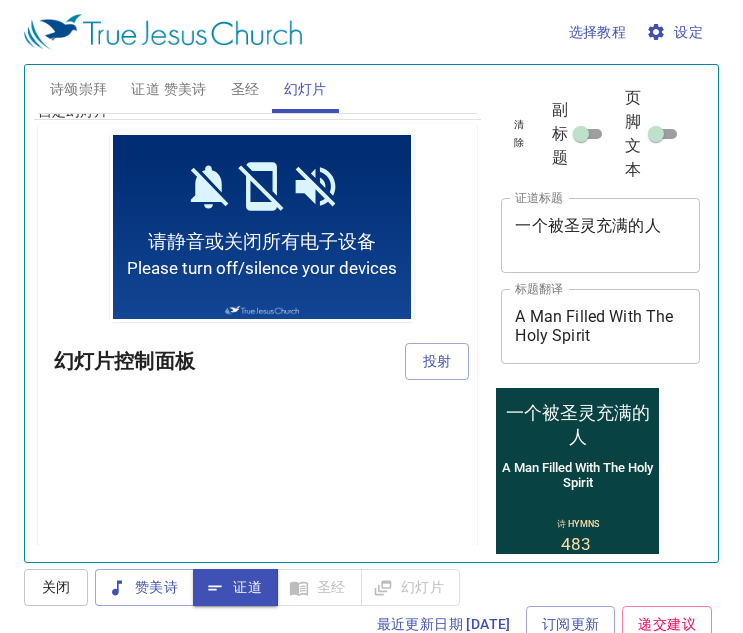 scroll, scrollTop: 216, scrollLeft: 0, axis: vertical 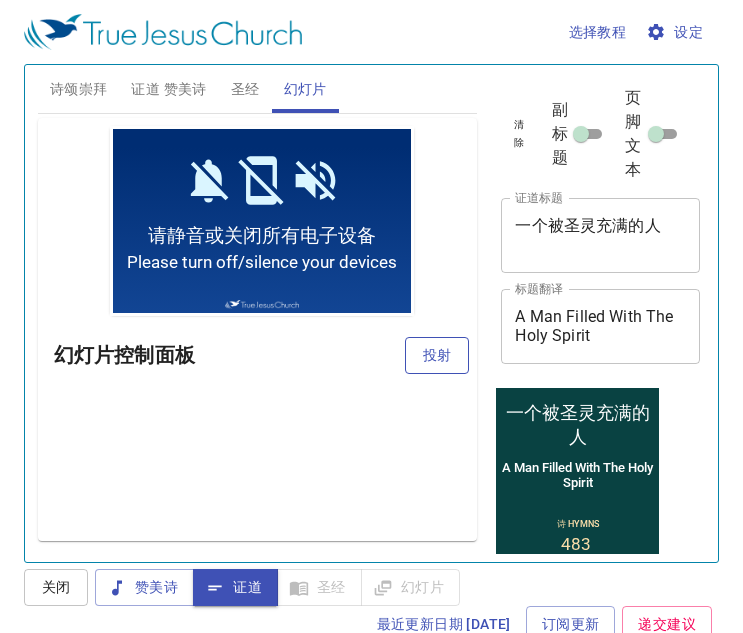 click on "投射" at bounding box center (437, 355) 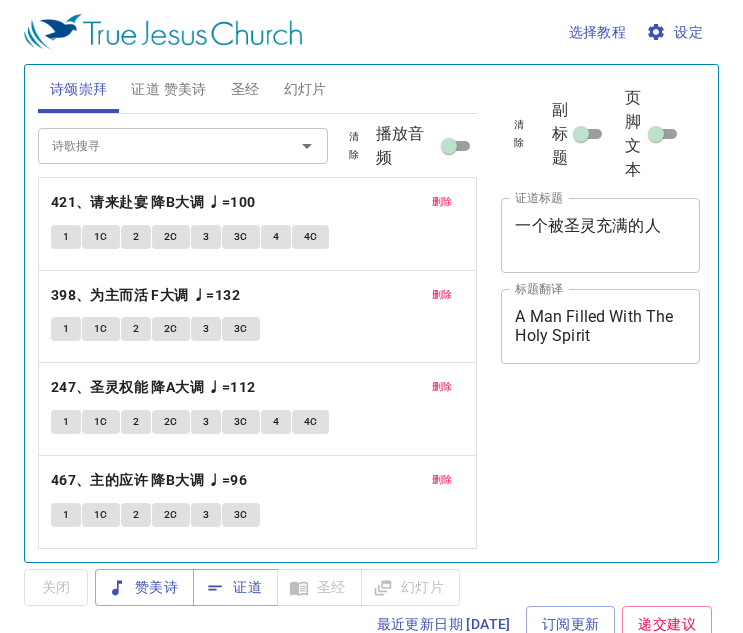 scroll, scrollTop: 0, scrollLeft: 0, axis: both 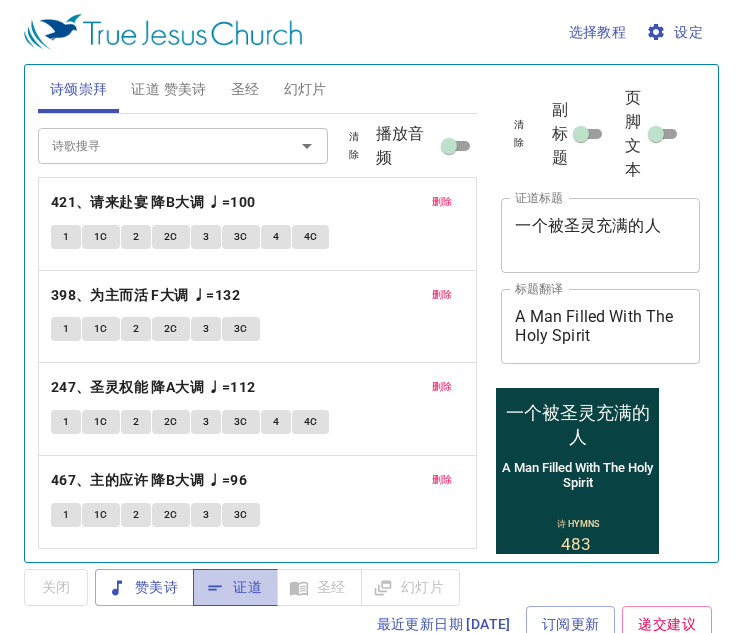 click on "证道" at bounding box center (235, 587) 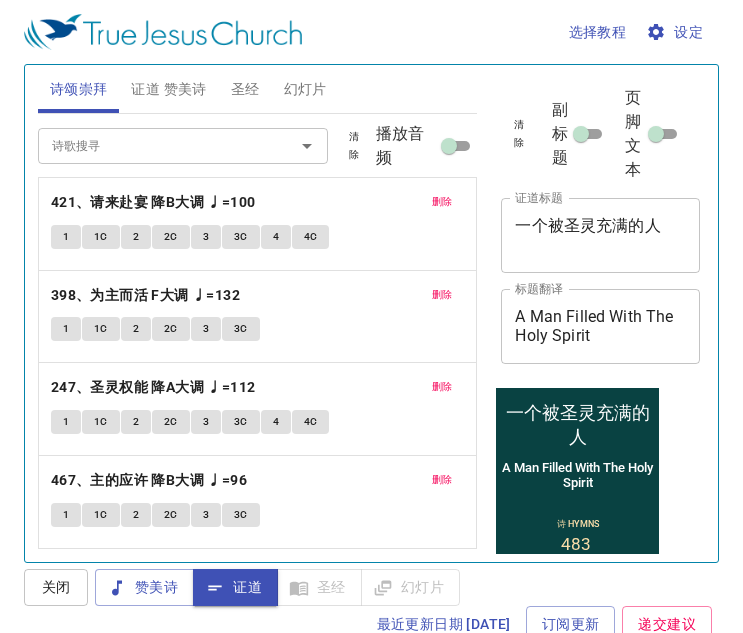 click on "删除" at bounding box center (442, 202) 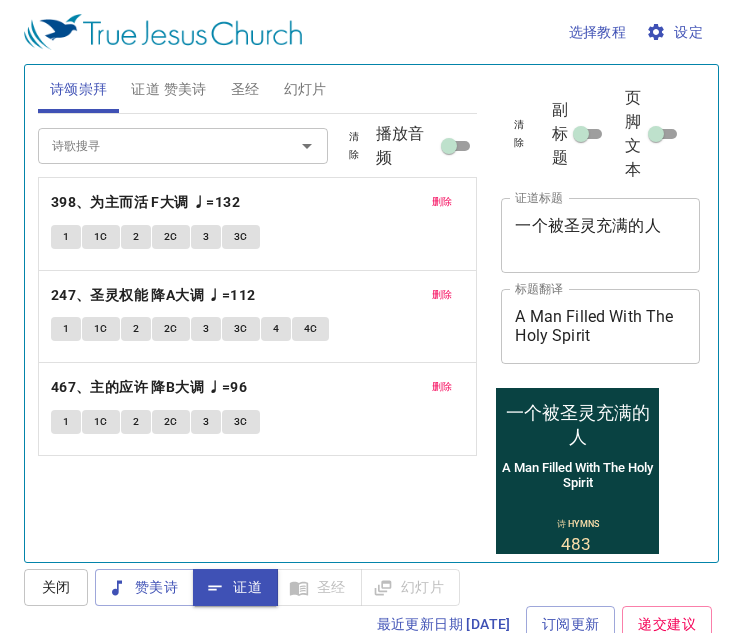 click on "删除" at bounding box center (442, 202) 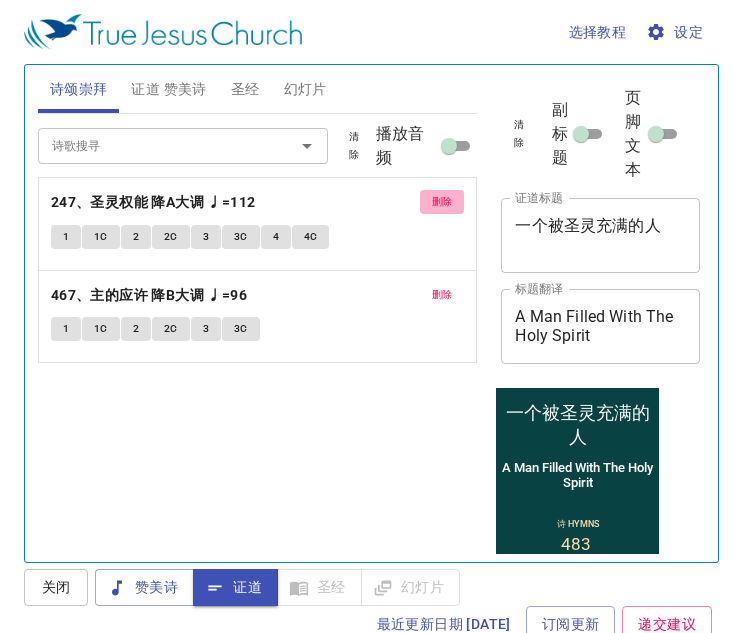 click on "删除" at bounding box center [442, 202] 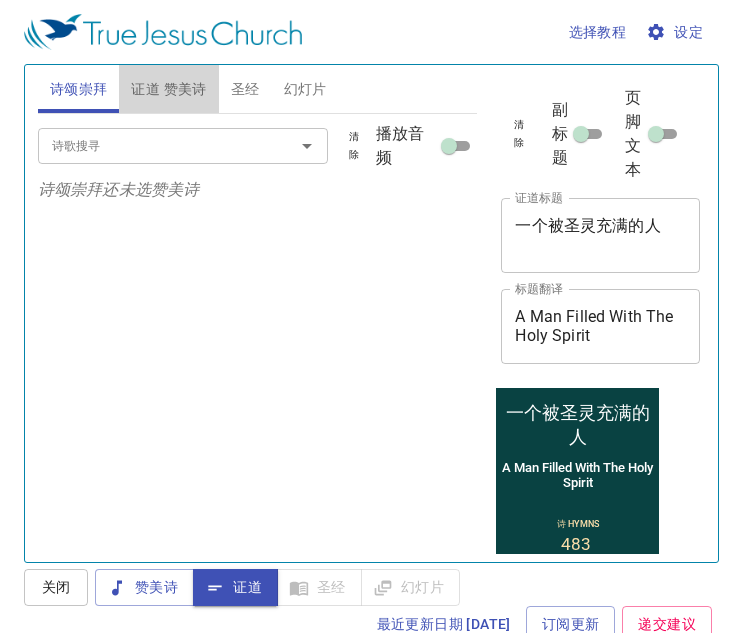 click on "证道 赞美诗" at bounding box center [168, 89] 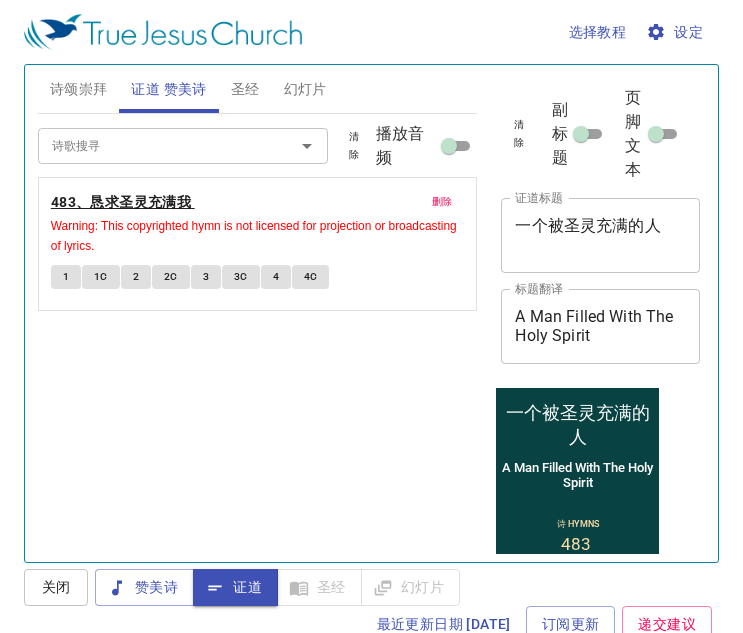 click on "483、恳求圣灵充满我" at bounding box center [121, 202] 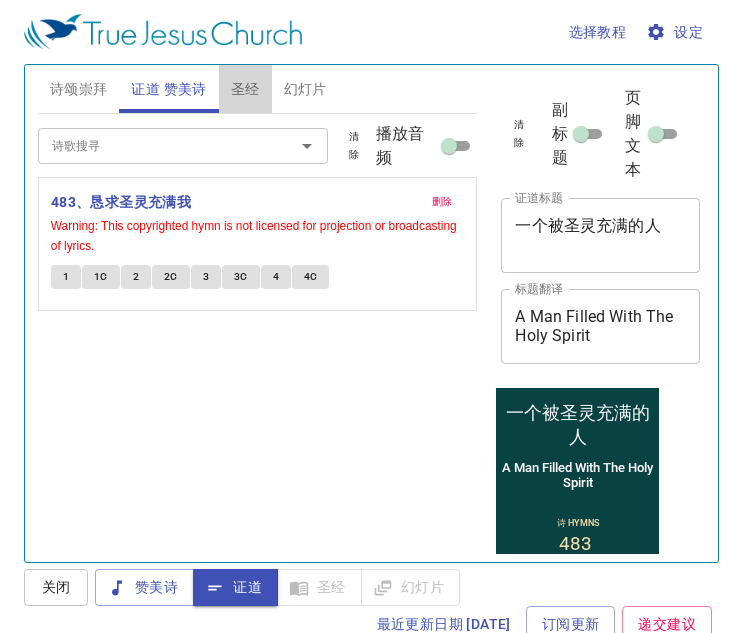 click on "圣经" at bounding box center [245, 89] 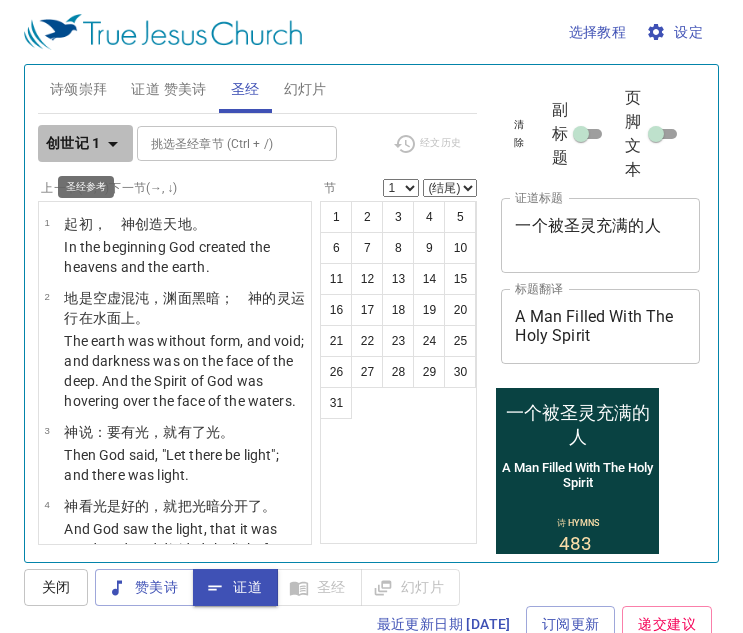 click on "创世记 1" at bounding box center [73, 143] 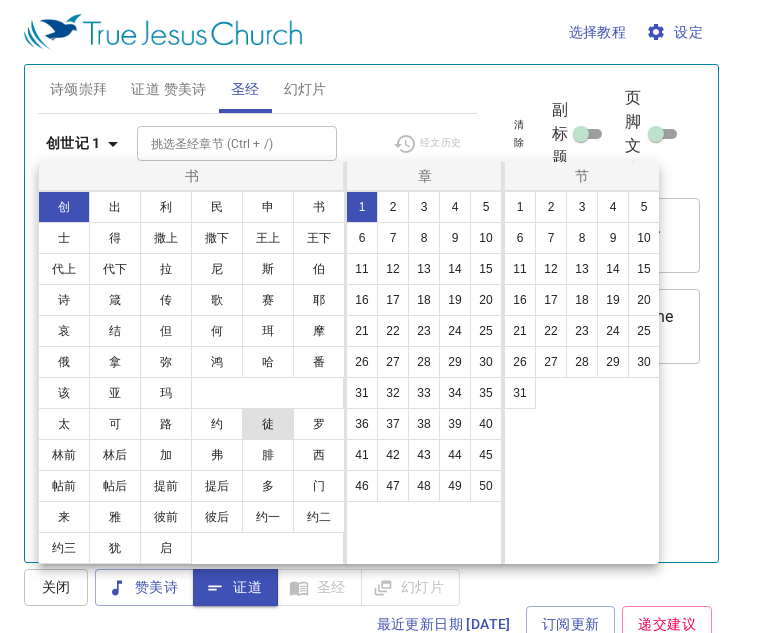 click on "徒" at bounding box center (268, 424) 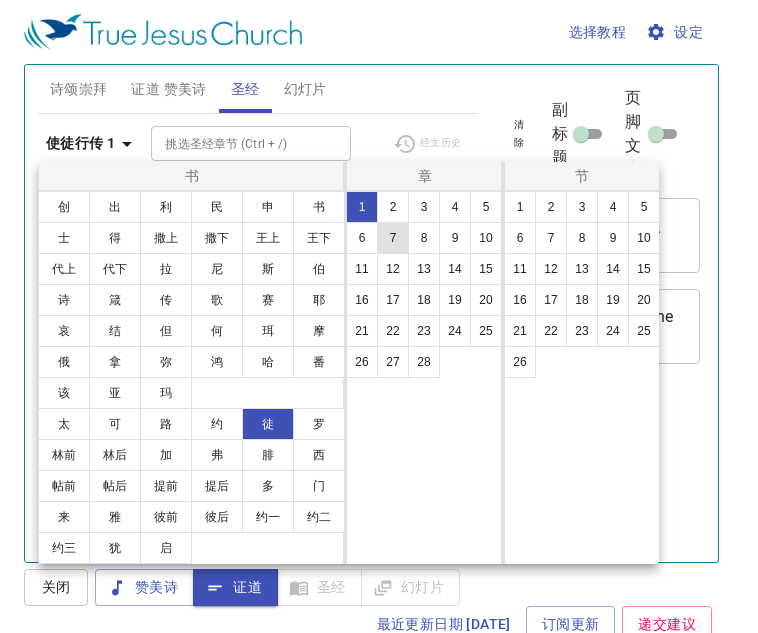 click on "7" at bounding box center [393, 238] 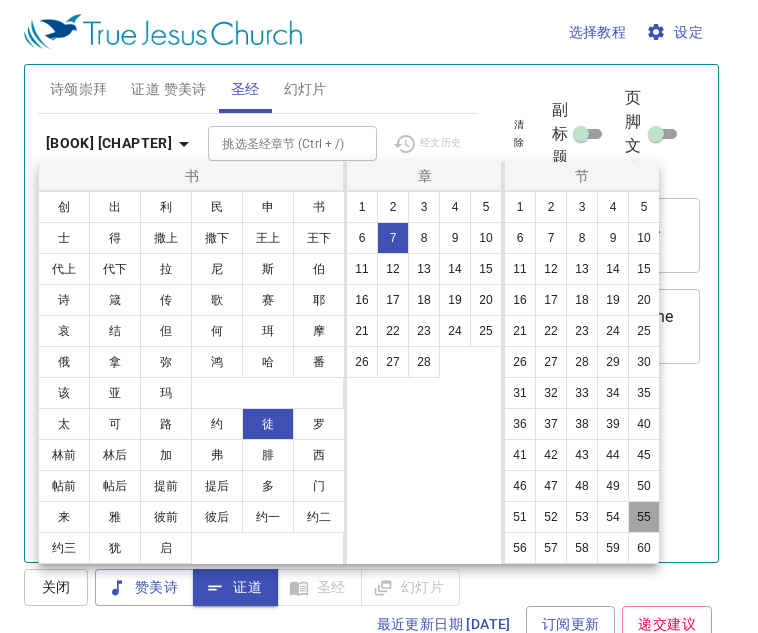 click on "55" at bounding box center [644, 517] 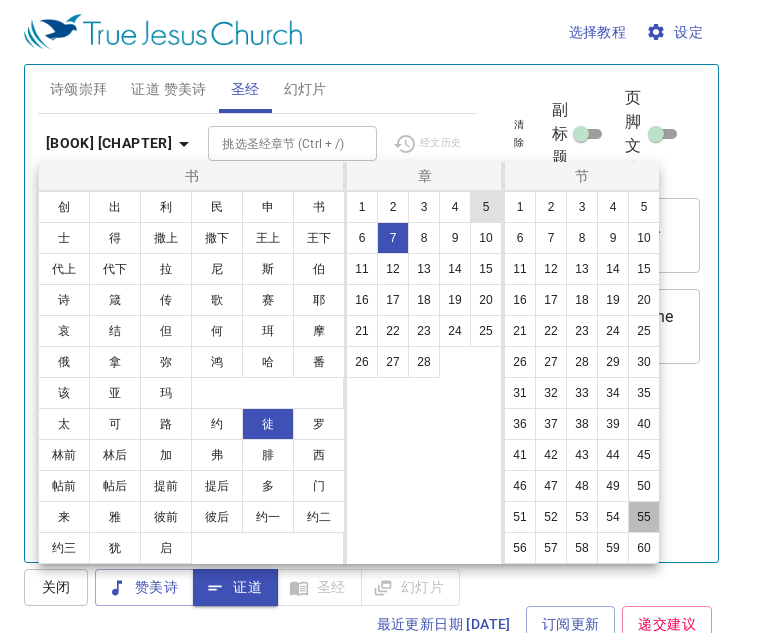 select on "55" 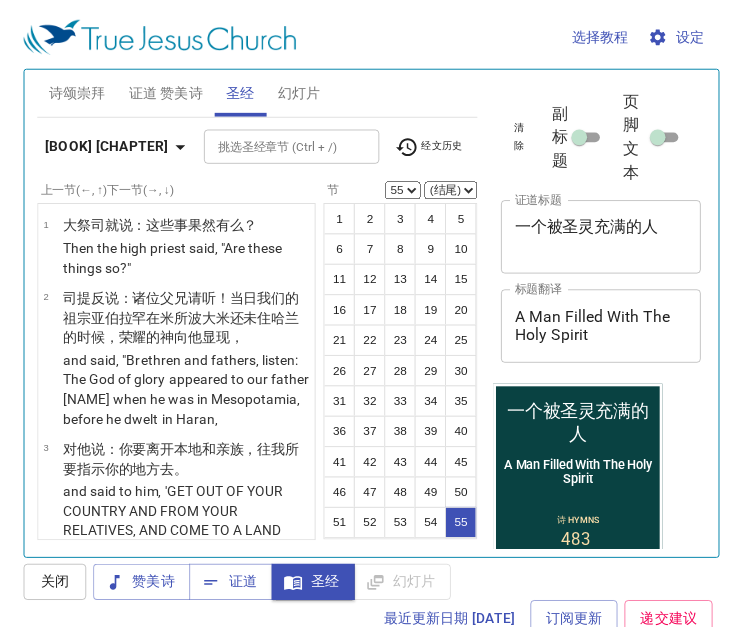 scroll, scrollTop: 9, scrollLeft: 0, axis: vertical 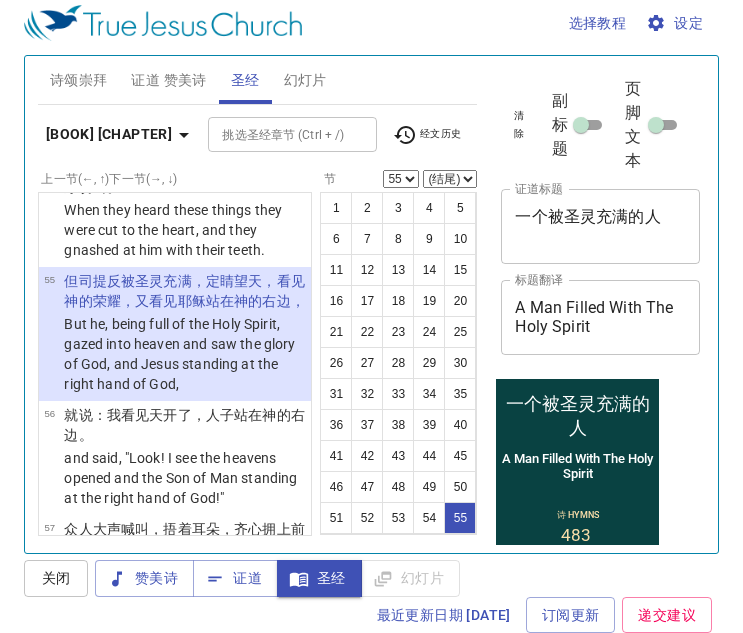 click on "(结尾) 56 57 58 59 60" at bounding box center (450, 179) 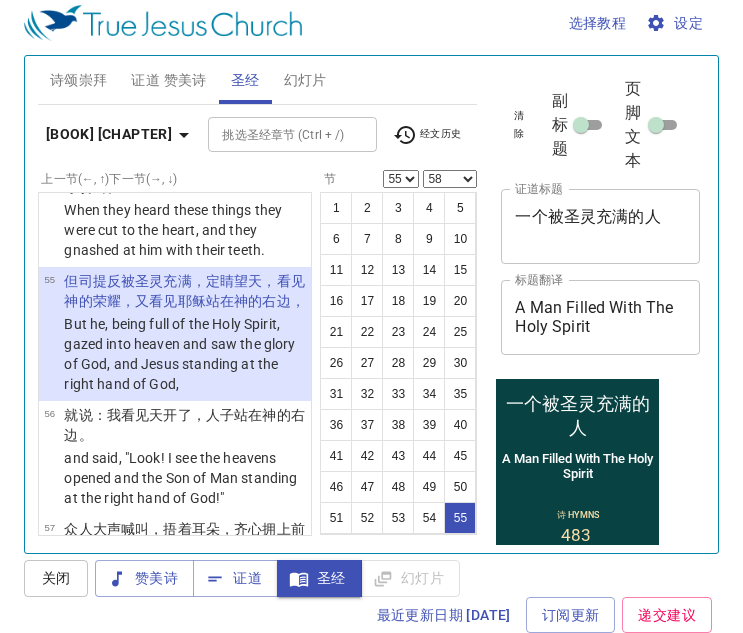 click on "(结尾) 56 57 58 59 60" at bounding box center [450, 179] 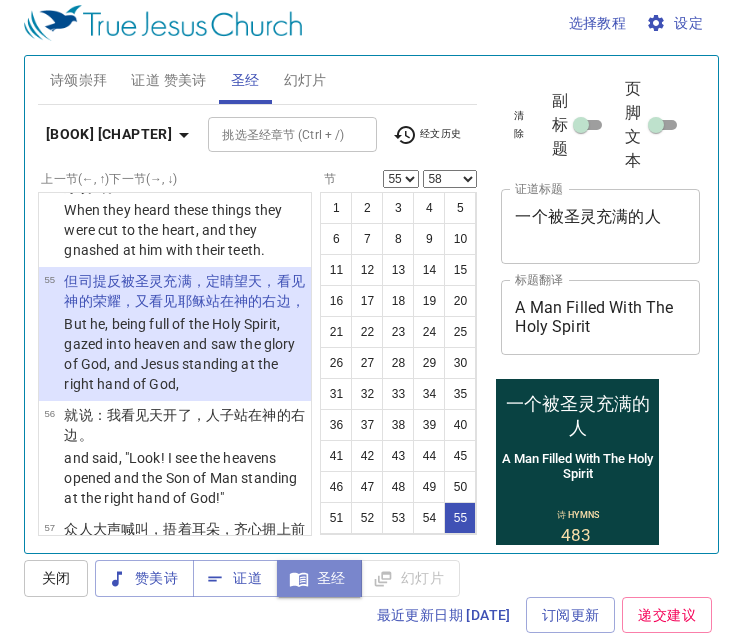 click 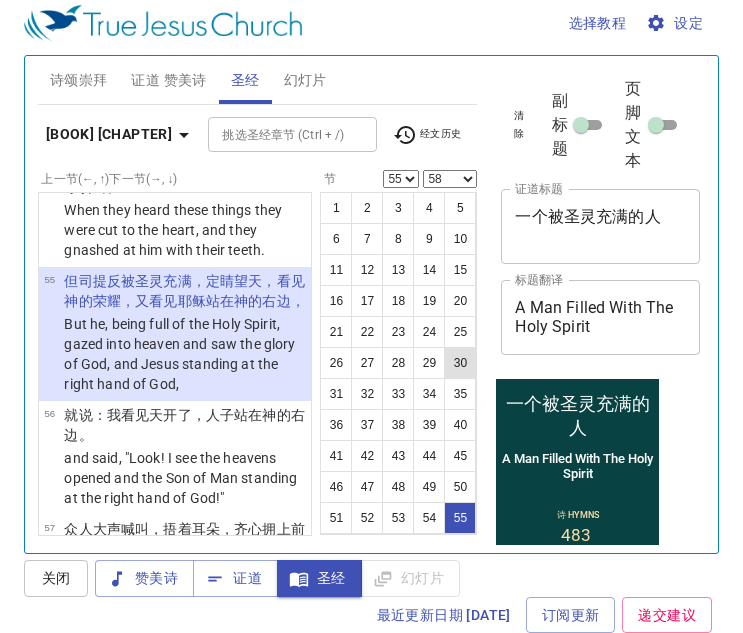 scroll, scrollTop: 124, scrollLeft: 0, axis: vertical 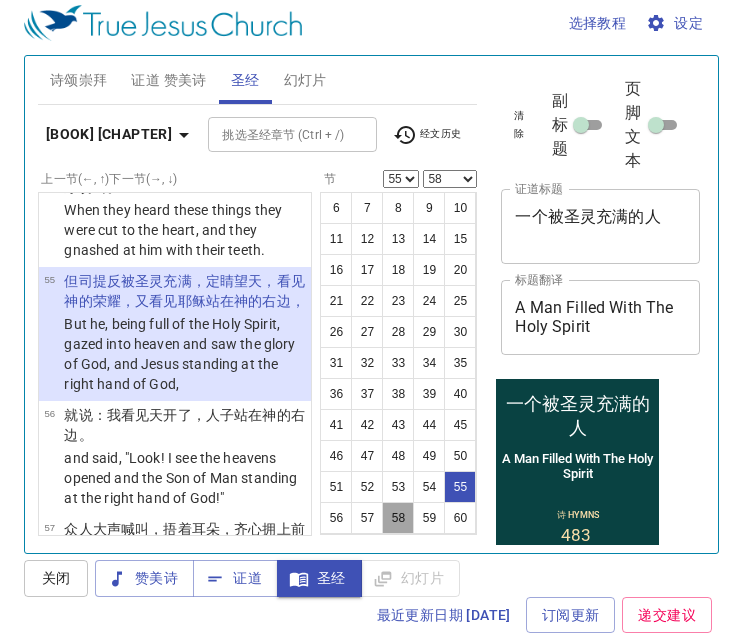 click on "58" at bounding box center (398, 518) 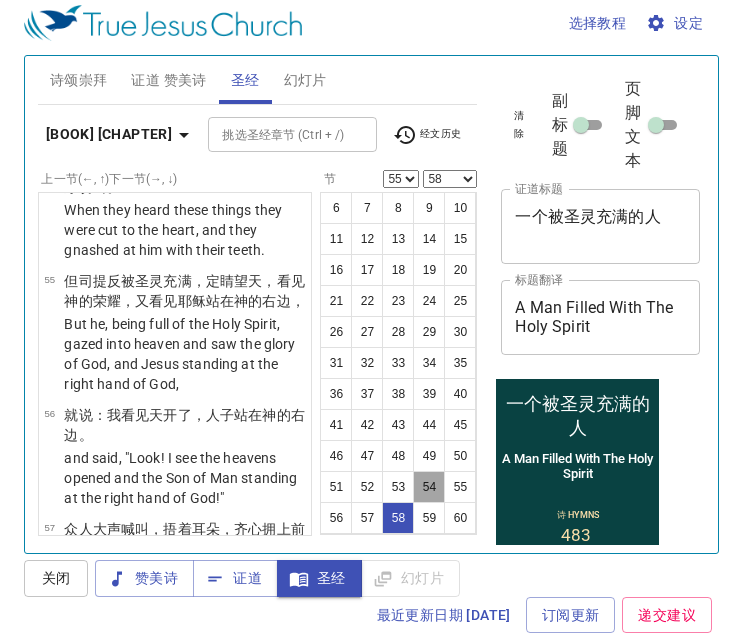 click on "54" at bounding box center (429, 487) 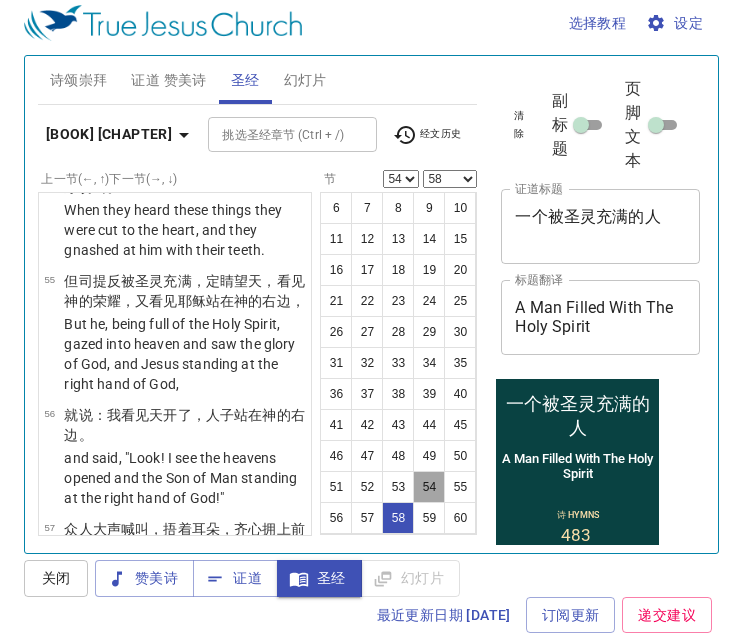 select 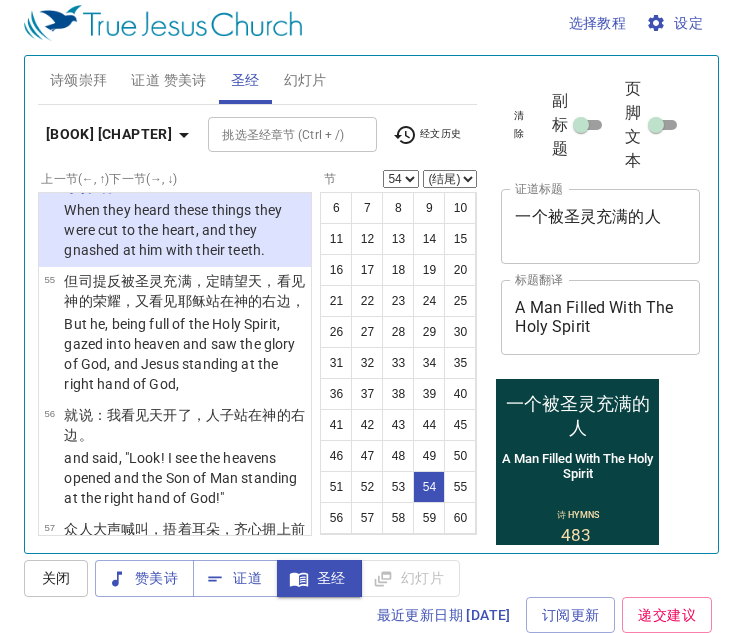 scroll, scrollTop: 7820, scrollLeft: 0, axis: vertical 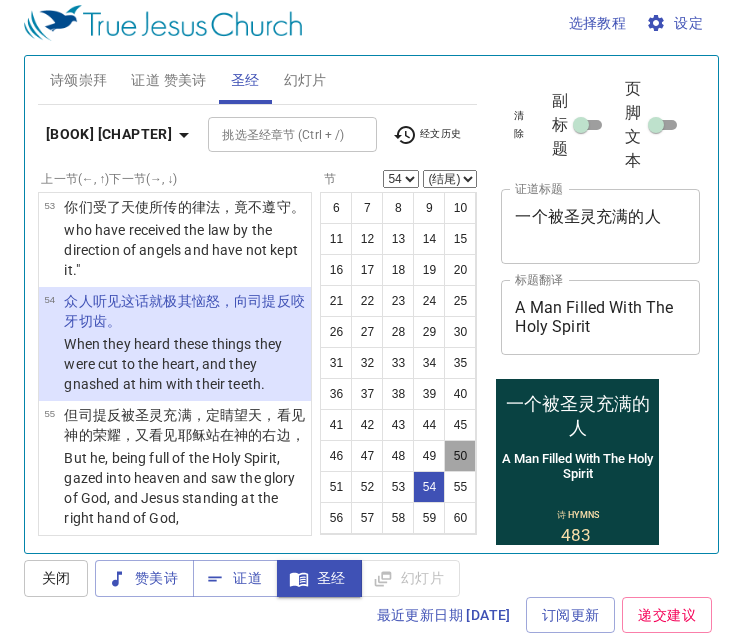 click on "50" at bounding box center [460, 456] 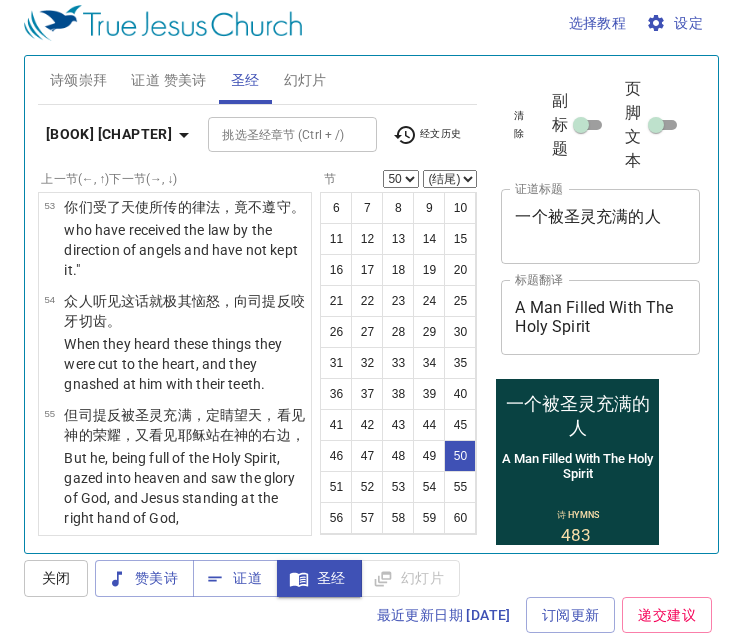 scroll, scrollTop: 7244, scrollLeft: 0, axis: vertical 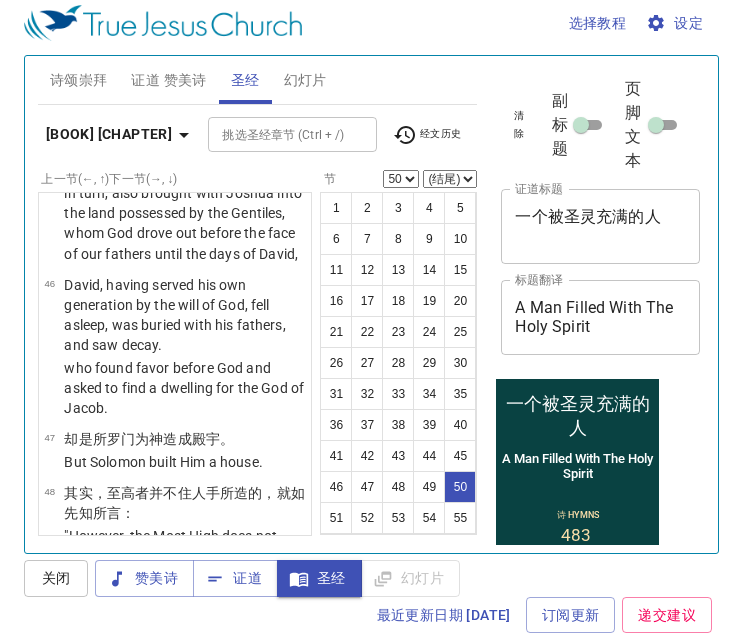 click on "诗颂崇拜 证道 赞美诗 圣经 幻灯片 诗歌搜寻 诗歌搜寻   清除 播放音频 诗颂崇拜还未选赞美诗 诗歌搜寻 诗歌搜寻   清除 播放音频 删除 483、恳求圣灵充满我   Warning: This copyrighted hymn is not licensed for projection or broadcasting of lyrics. 1 1C 2 2C 3 3C 4 4C 使徒行传 7 挑选圣经章节 (Ctrl + /) 挑选圣经章节 (Ctrl + /)   经文历史   上一节  (←, ↑)     下一节  (→, ↓) 1 大祭司就说：这些事果然有么？   Then the high priest said, "Are these things so?" 2 司提反说：诸位父兄请听！当日我们的祖宗亚伯拉罕在米所波大米还未住哈兰的时候，荣耀的神向他显现，   And he said, "Brethren and fathers, listen: The God of glory appeared to our father Abraham when he was in Mesopotamia, before he dwelt in Haran, 3 对他说：你要离开本地和亲族，往我所要指示你的地方去。   4   5   6   7   8   9   10   11   12   13   14   15   16   17   18" at bounding box center [258, 296] 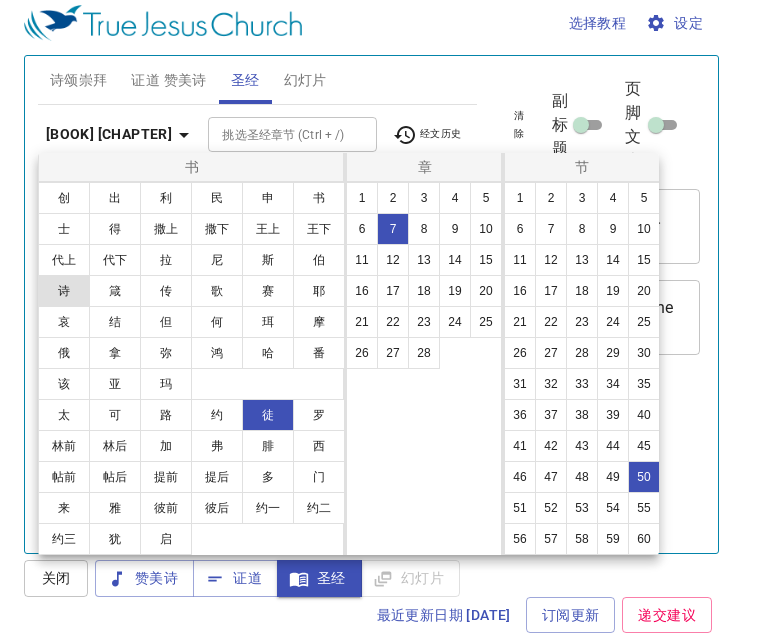 click on "诗" at bounding box center [64, 291] 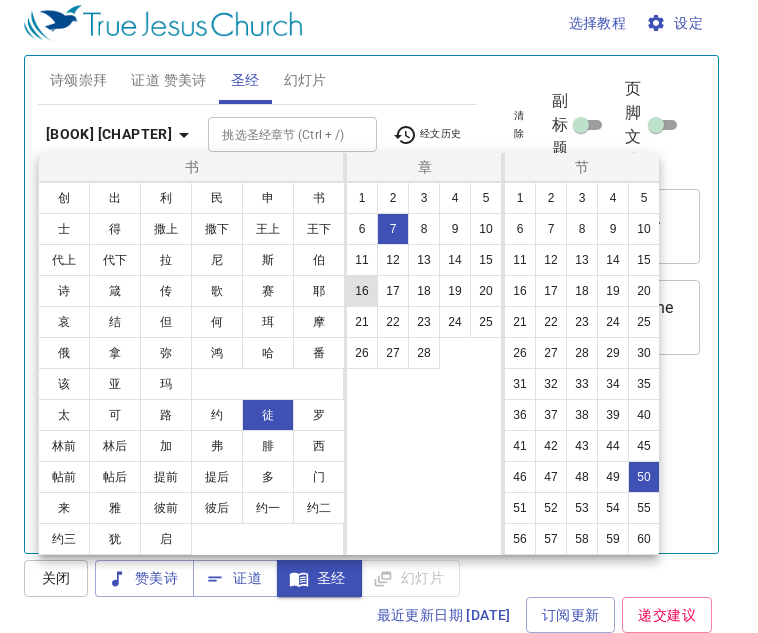 select on "1" 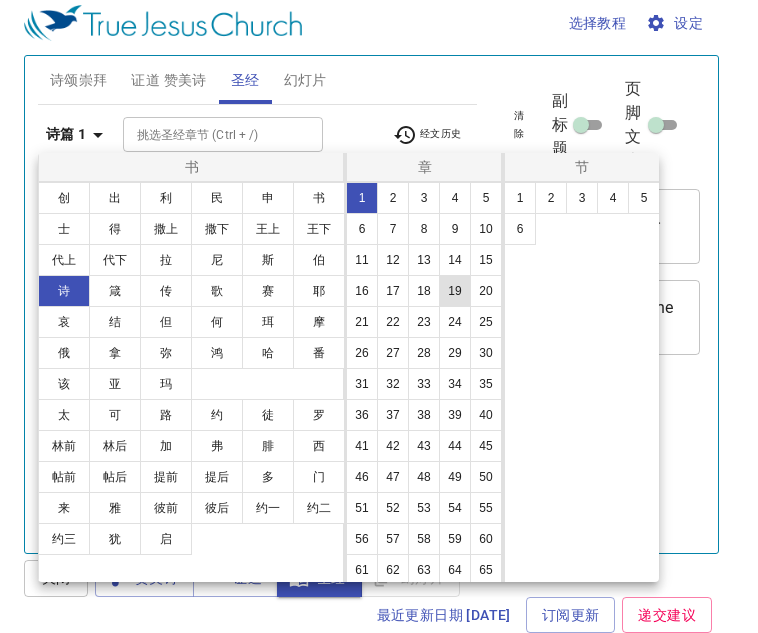 scroll, scrollTop: 0, scrollLeft: 0, axis: both 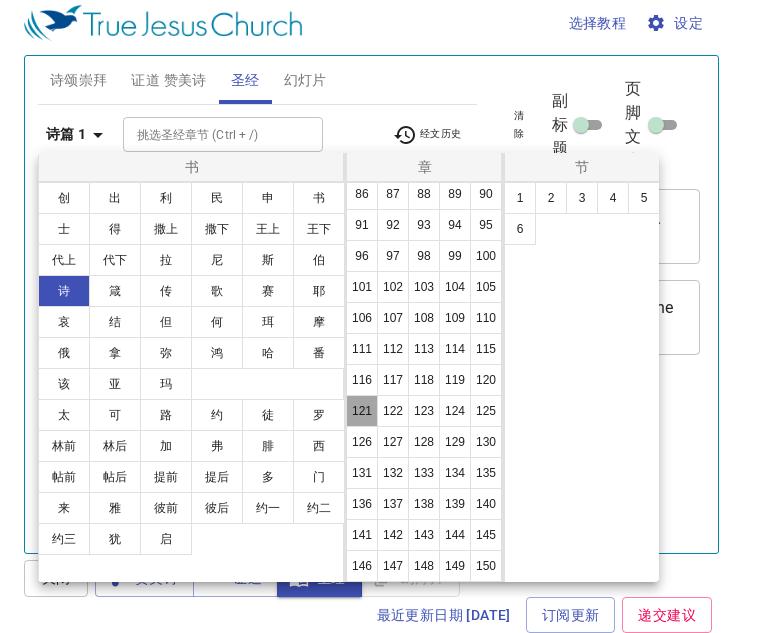 click on "121" at bounding box center (362, 411) 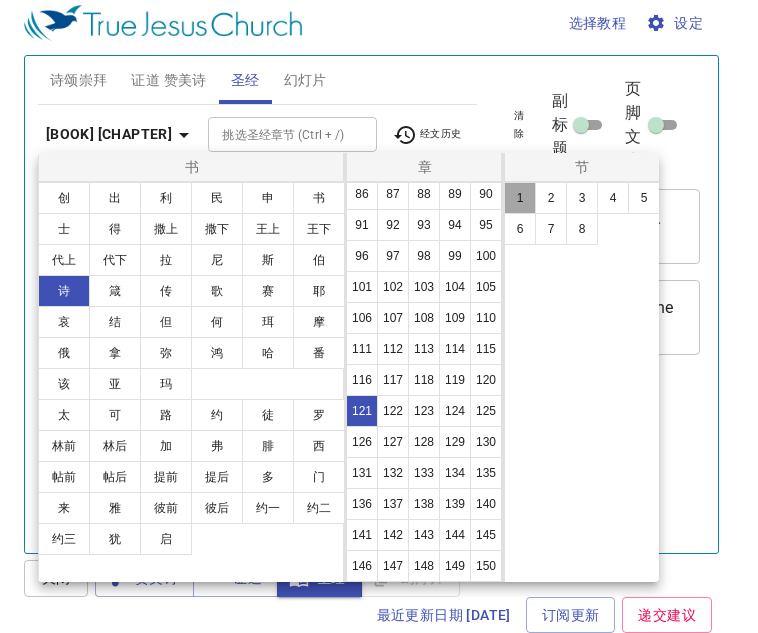 click on "1" at bounding box center (520, 198) 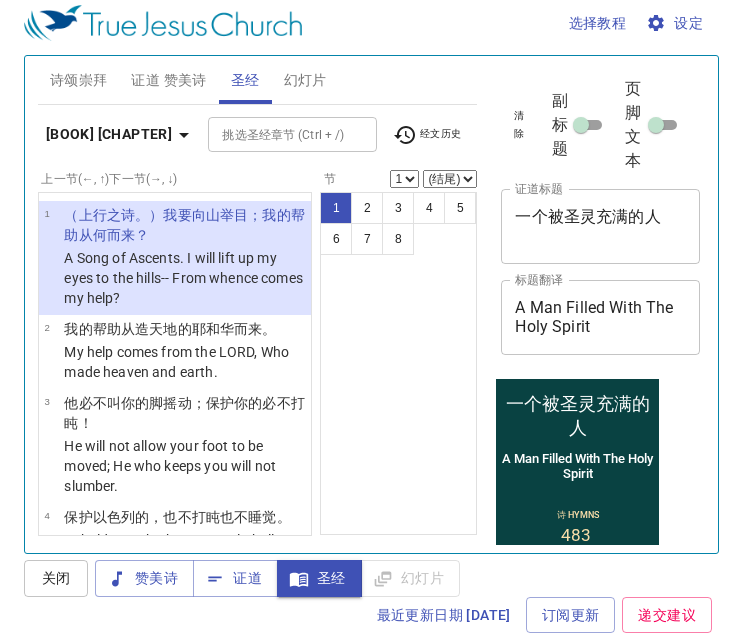 click on "(结尾) 2 3 4 5 6 7 8" at bounding box center [450, 179] 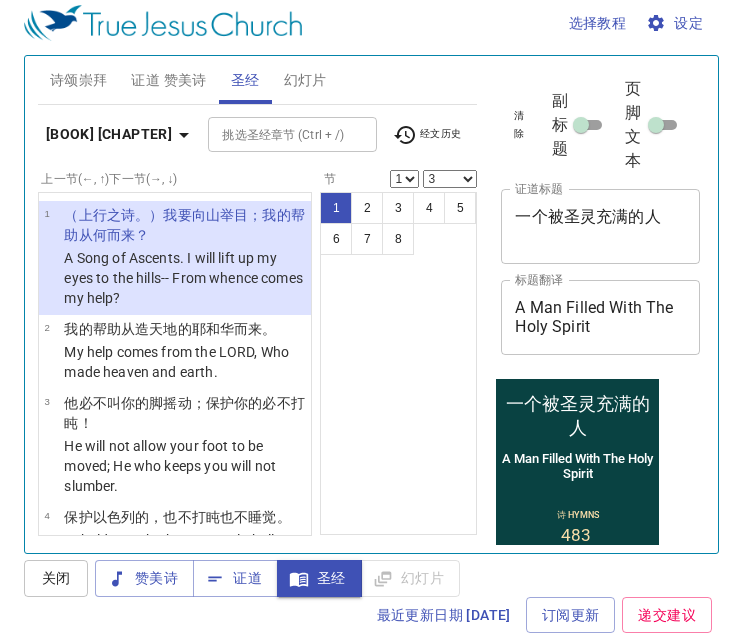 click on "(结尾) 2 3 4 5 6 7 8" at bounding box center [450, 179] 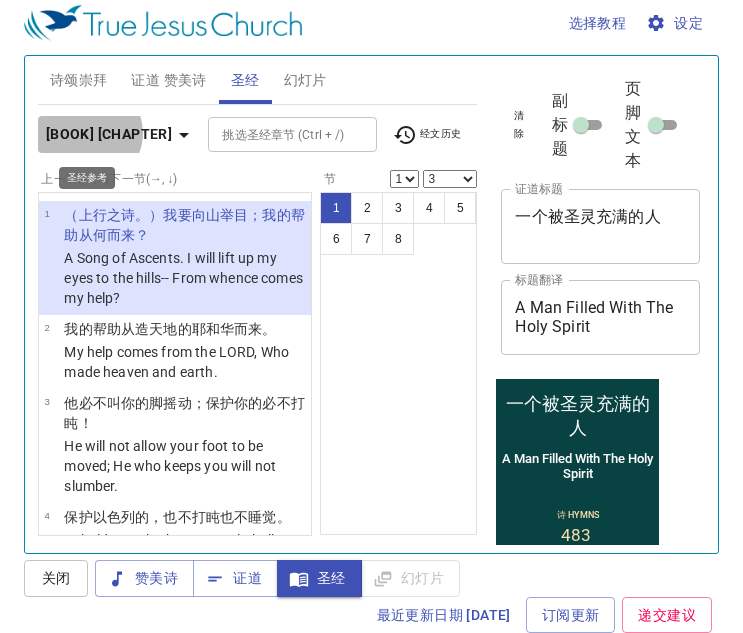 click on "诗篇 121" at bounding box center [109, 134] 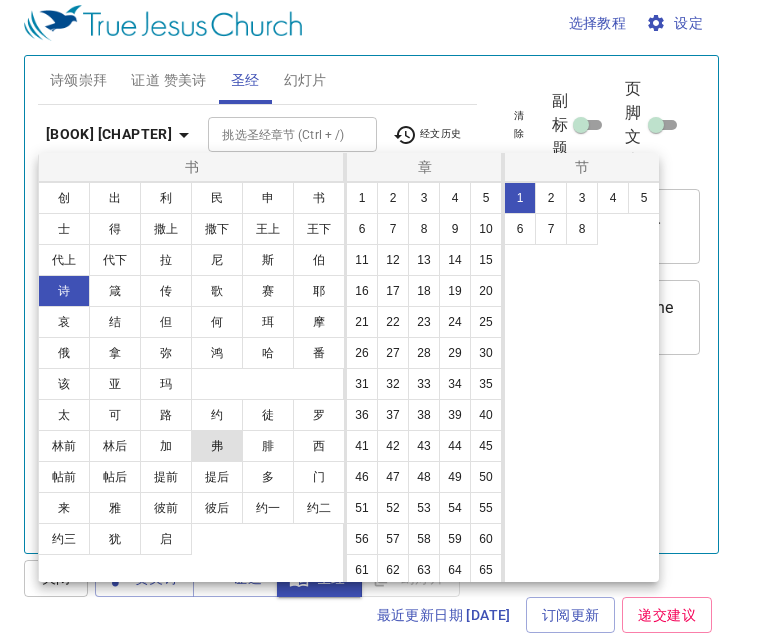 click on "弗" at bounding box center (217, 446) 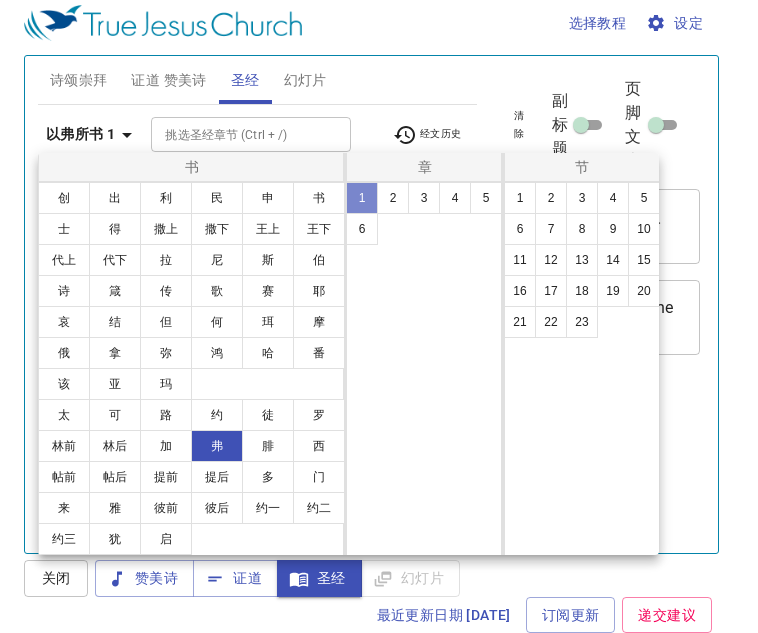 click on "1" at bounding box center [362, 198] 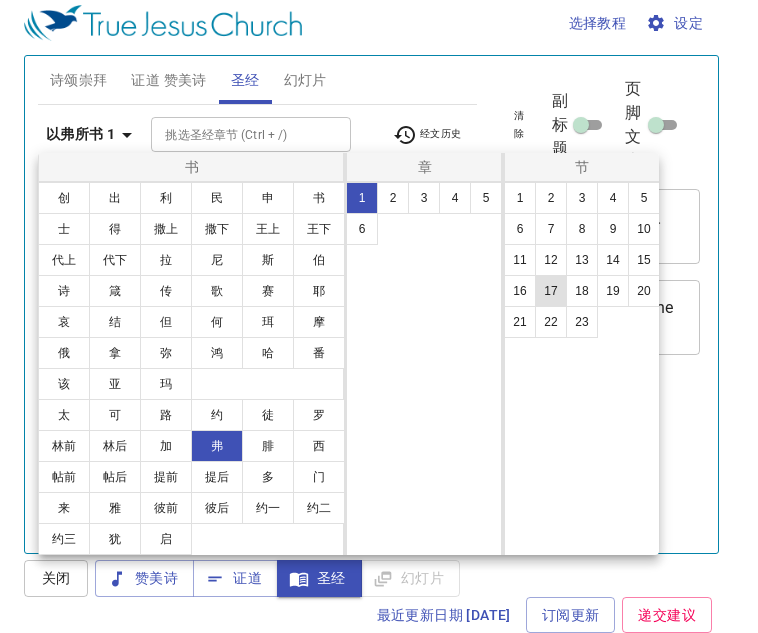 click on "17" at bounding box center [551, 291] 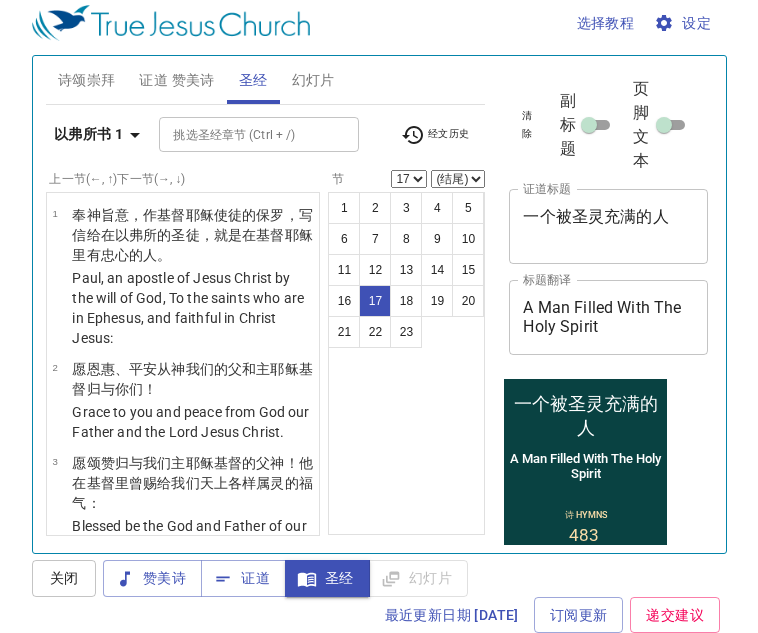 scroll, scrollTop: 2119, scrollLeft: 0, axis: vertical 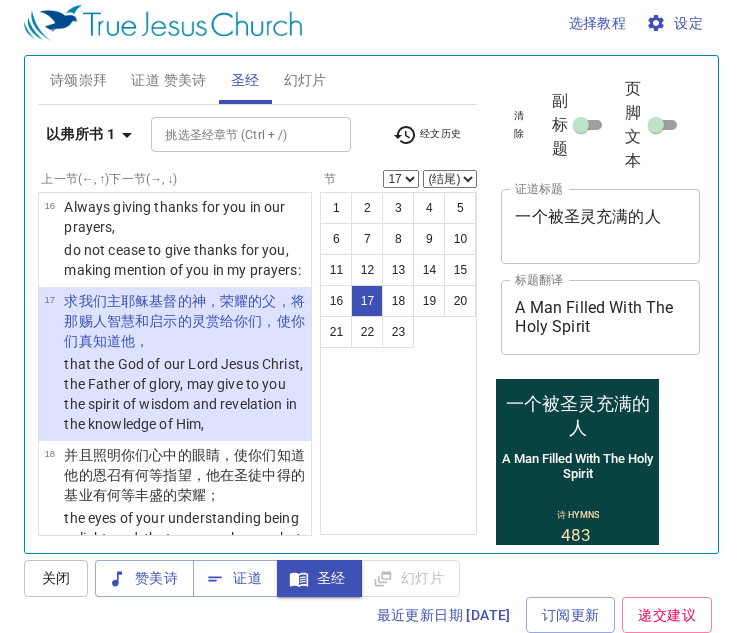 click on "(结尾) 18 19 20 21 22 23" at bounding box center (450, 179) 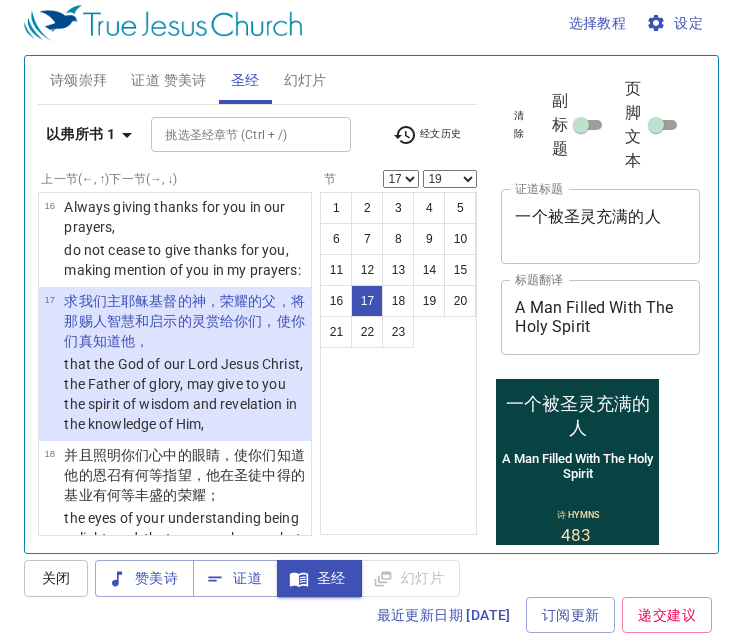 click on "(结尾) 18 19 20 21 22 23" at bounding box center [450, 179] 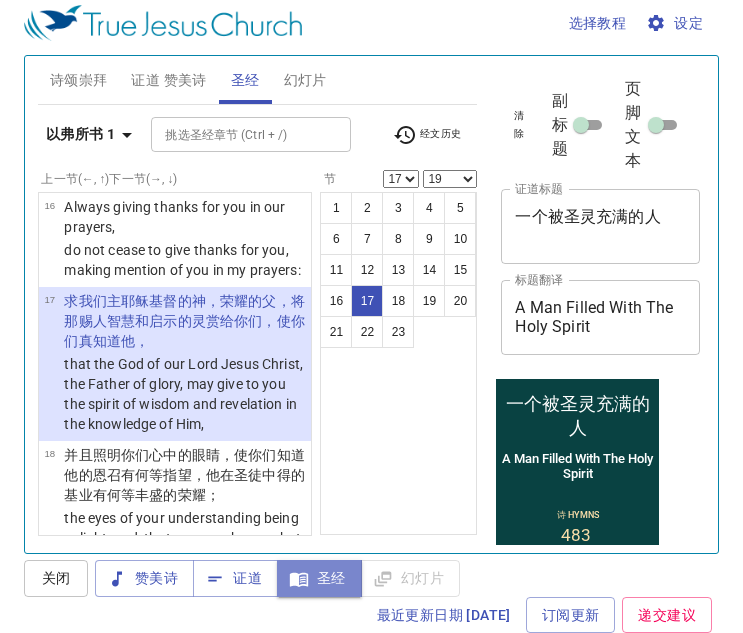 click on "圣经" at bounding box center [319, 578] 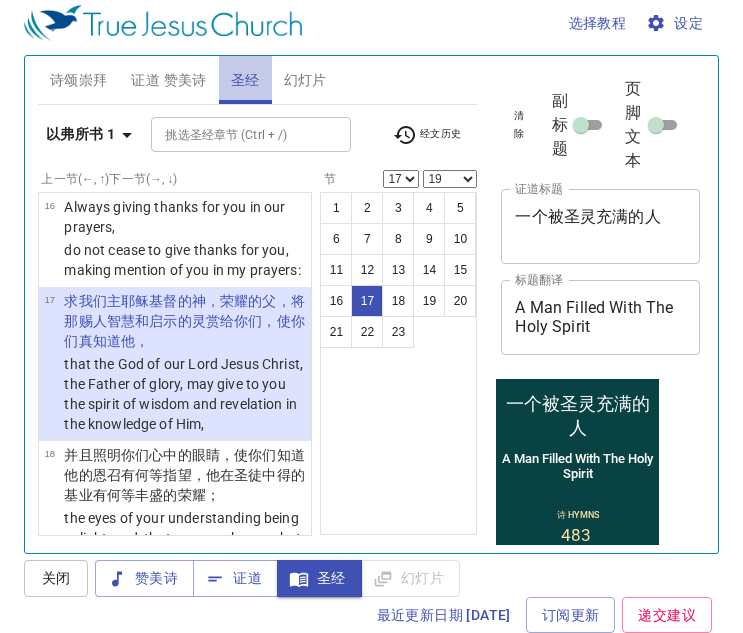 click on "圣经" at bounding box center [245, 80] 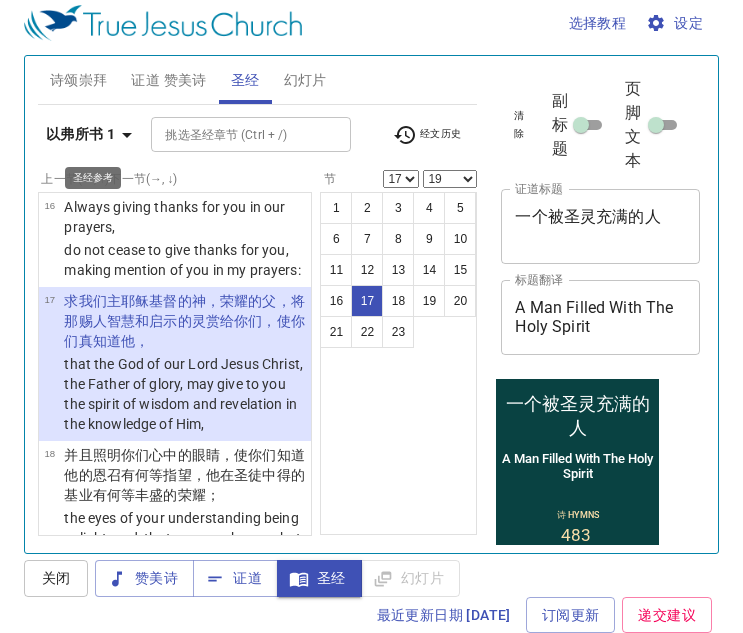 click on "以弗所书 1" at bounding box center [80, 134] 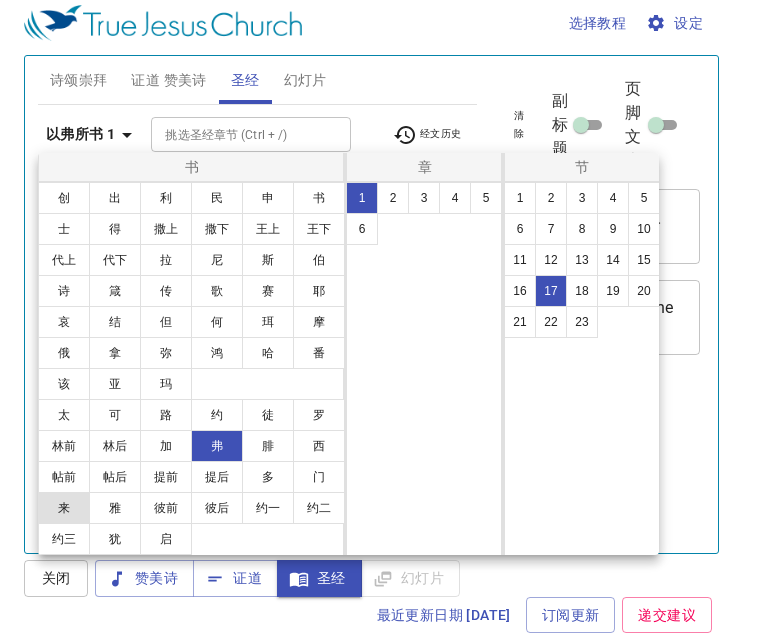 click on "来" at bounding box center (64, 508) 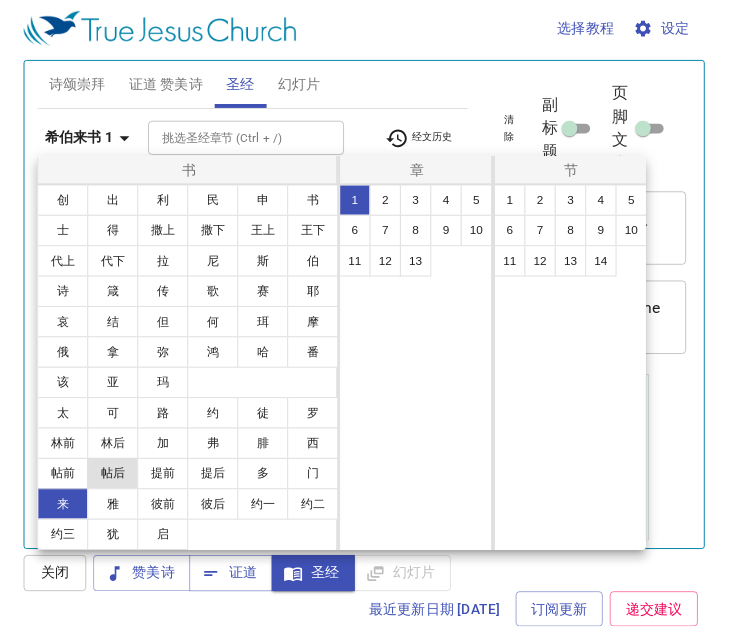 scroll, scrollTop: 0, scrollLeft: 0, axis: both 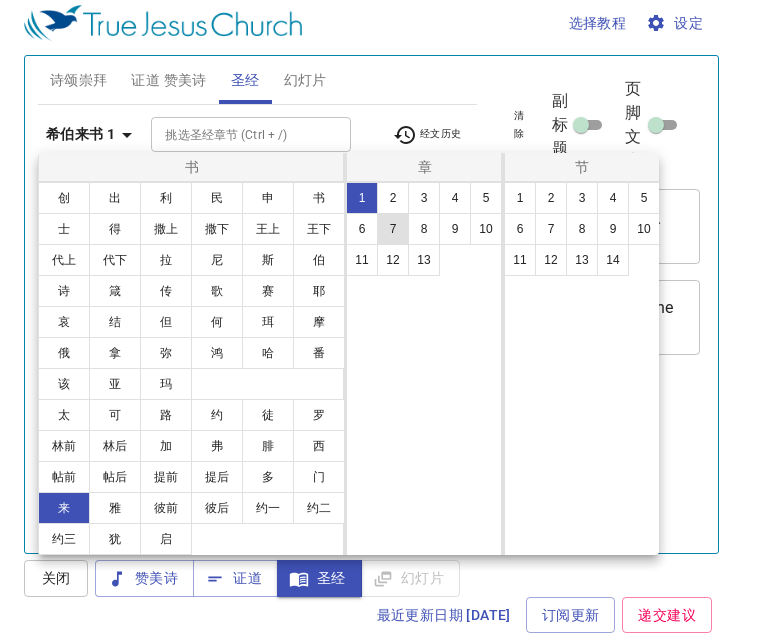 click on "7" at bounding box center (393, 229) 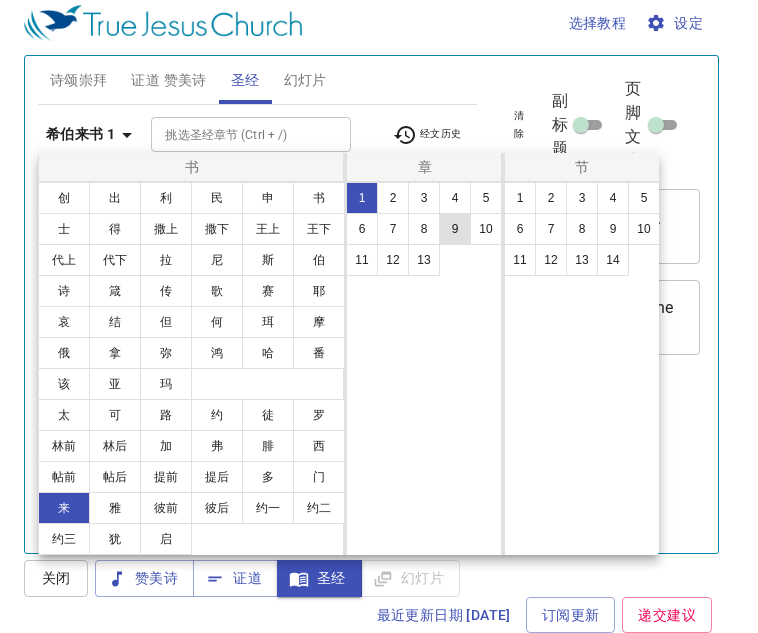 select on "17" 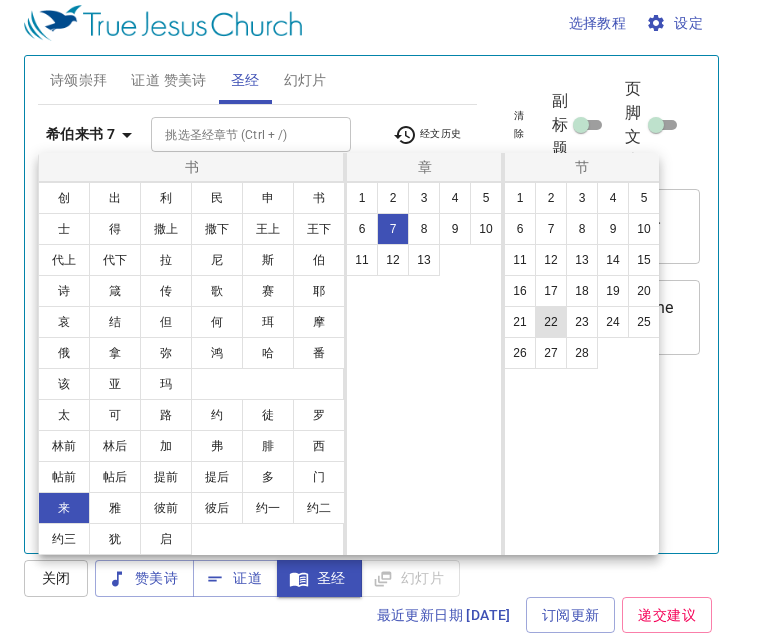 click on "22" at bounding box center [551, 322] 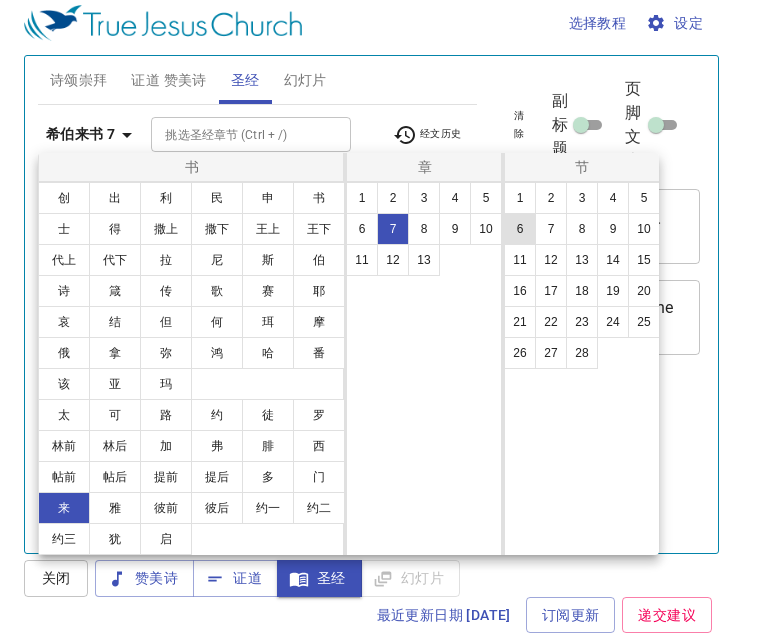 select on "22" 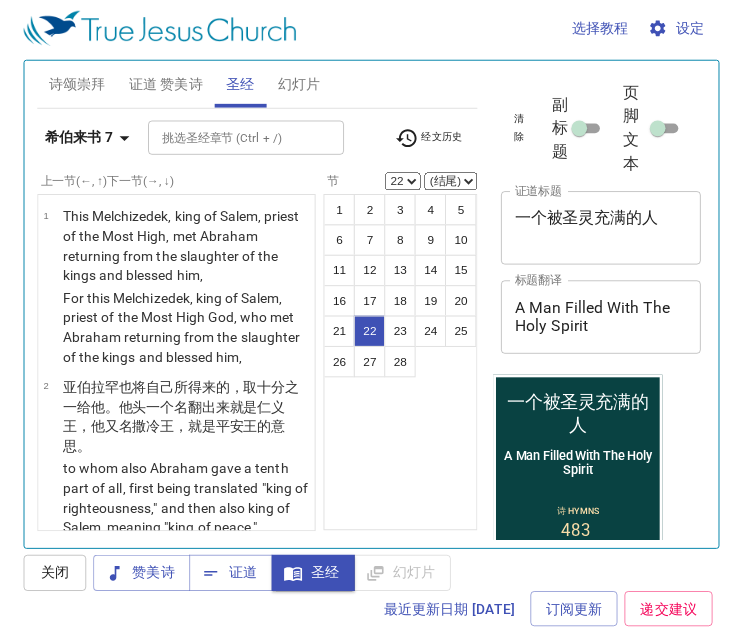 scroll, scrollTop: 3090, scrollLeft: 0, axis: vertical 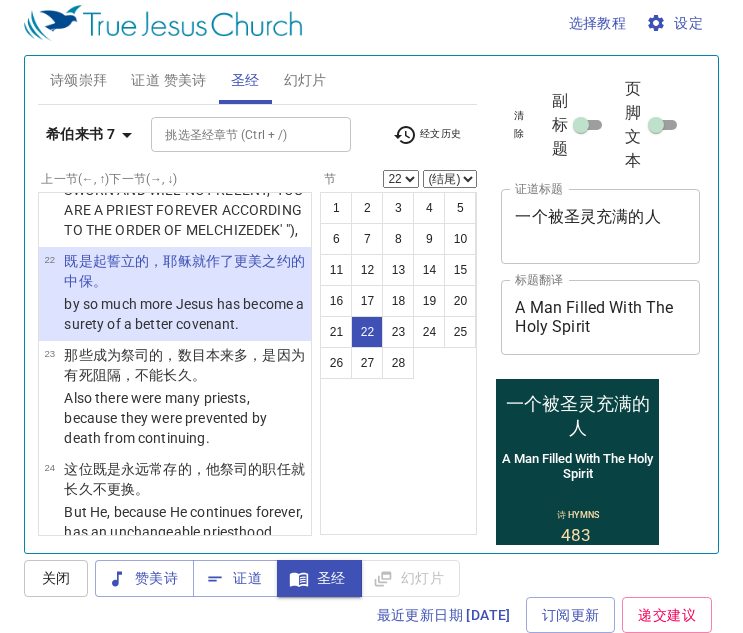 click on "(结尾) 23 24 25 26 27 28" at bounding box center [450, 179] 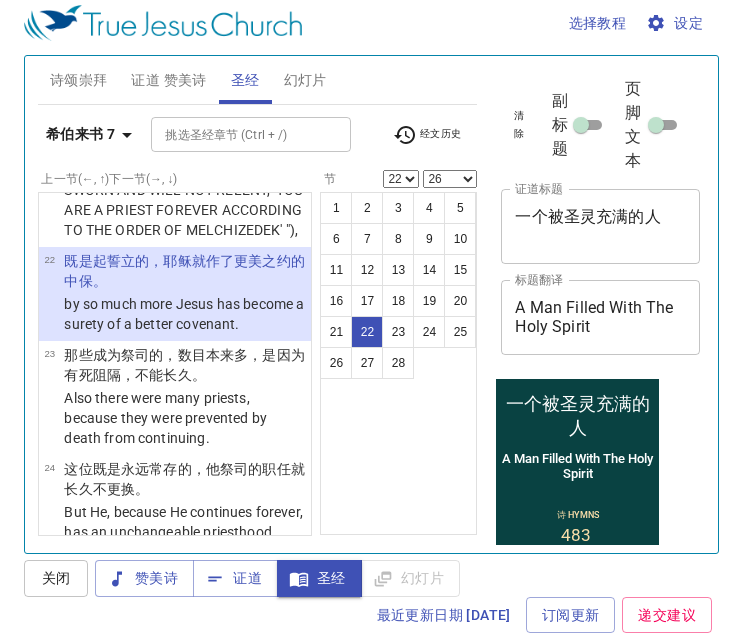 click on "(结尾) 23 24 25 26 27 28" at bounding box center [450, 179] 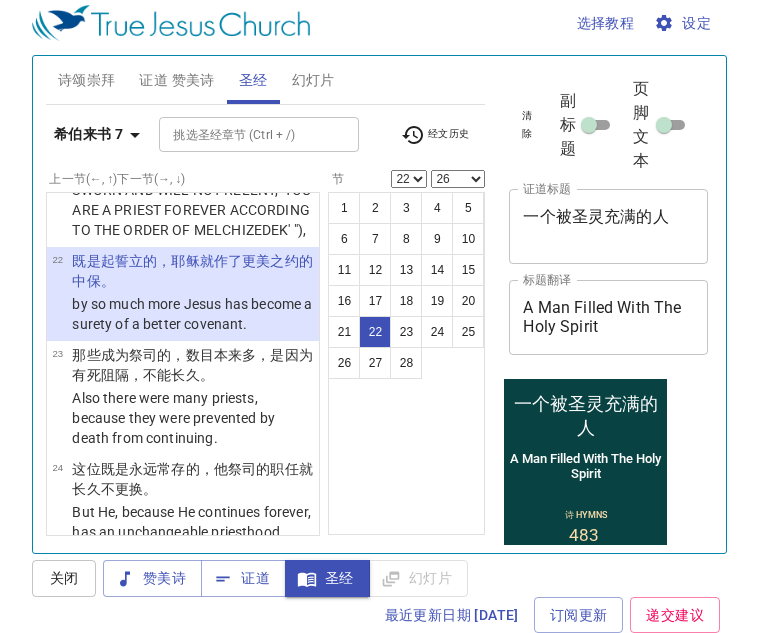 scroll, scrollTop: 0, scrollLeft: 0, axis: both 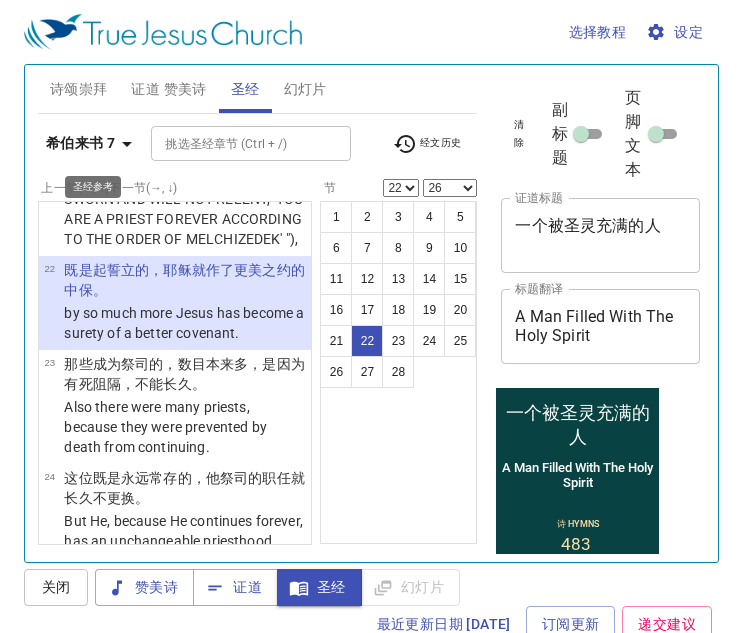 click 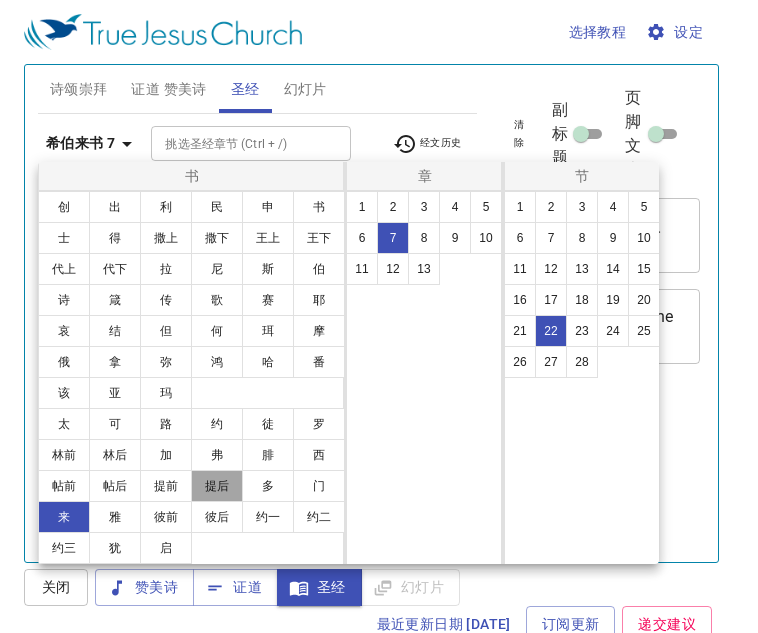 click on "提后" at bounding box center [217, 486] 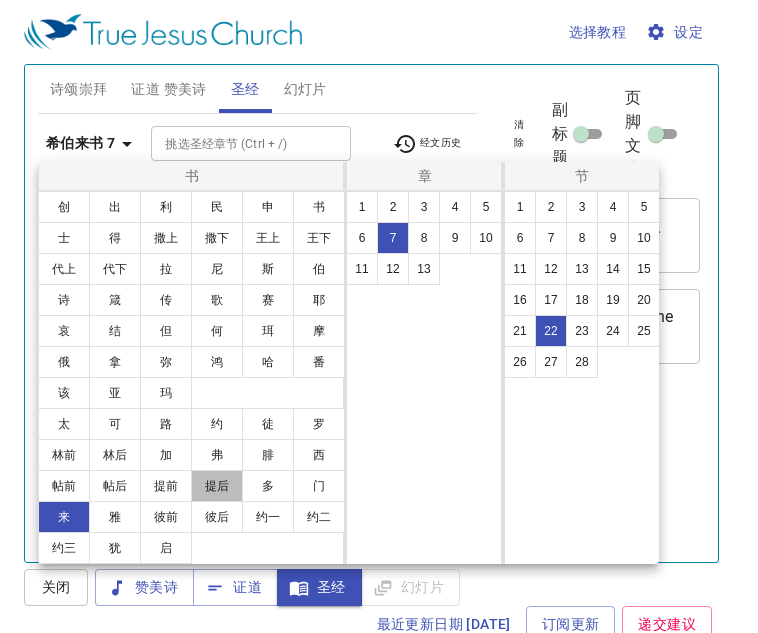 select on "1" 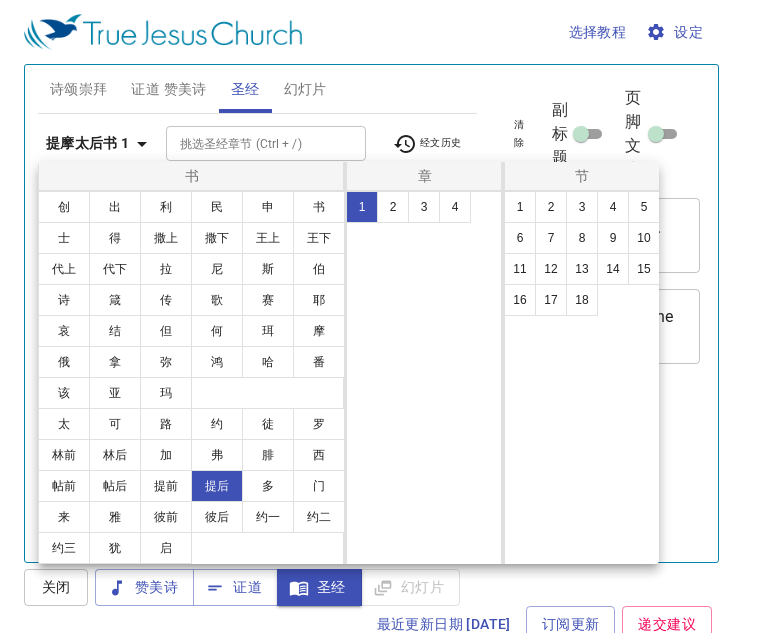 scroll, scrollTop: 0, scrollLeft: 0, axis: both 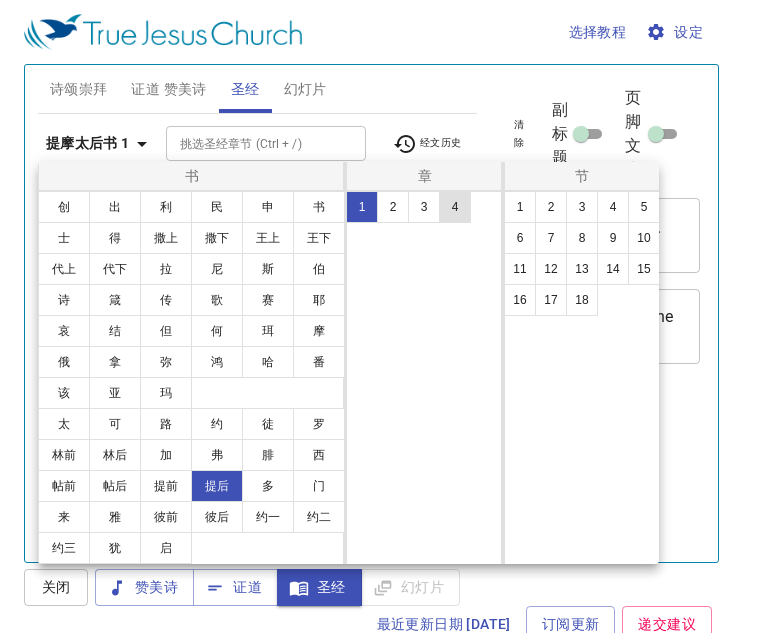 click on "4" at bounding box center (455, 207) 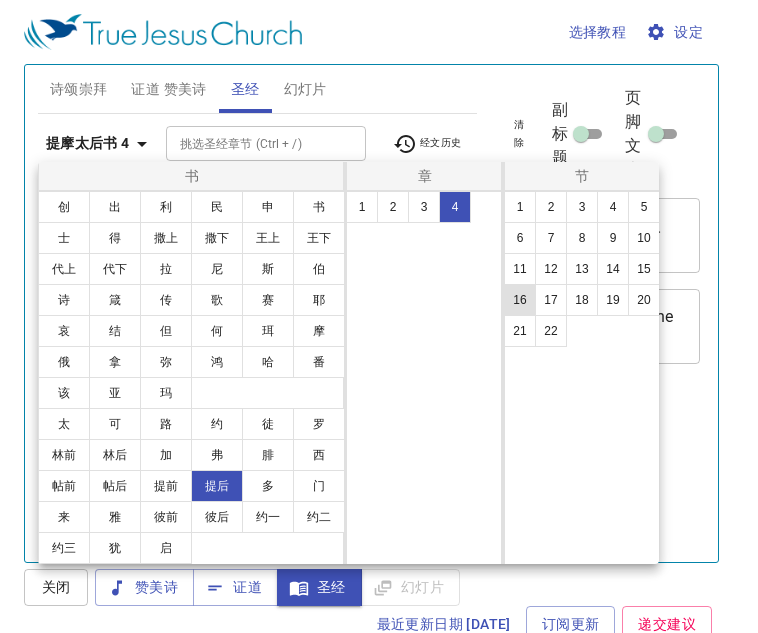 click on "16" at bounding box center [520, 300] 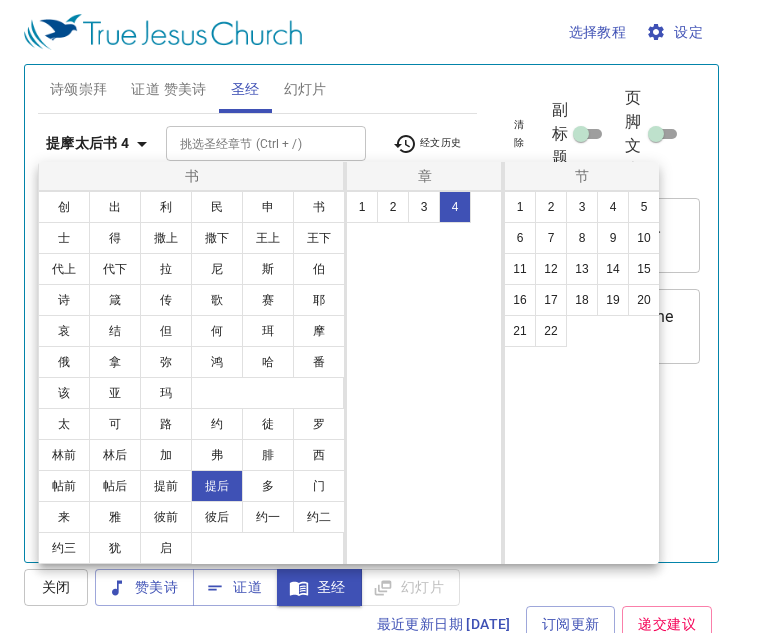 select on "16" 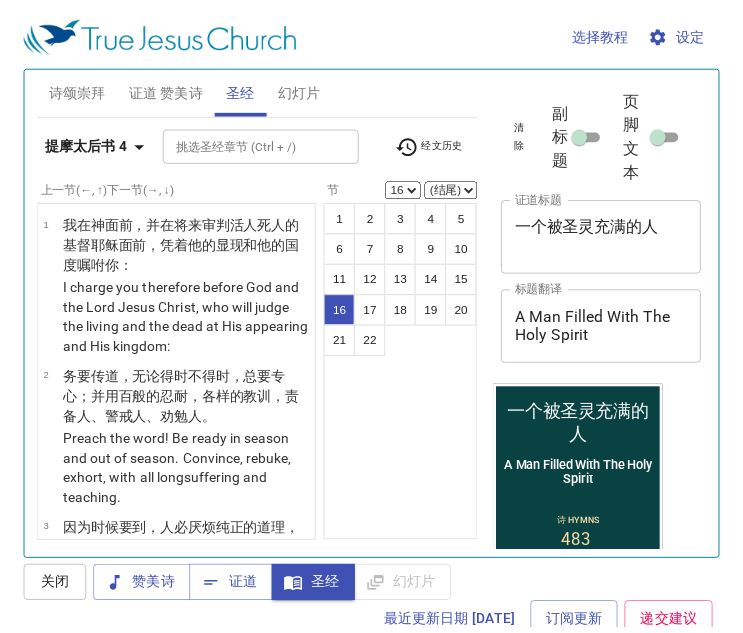 scroll, scrollTop: 9, scrollLeft: 0, axis: vertical 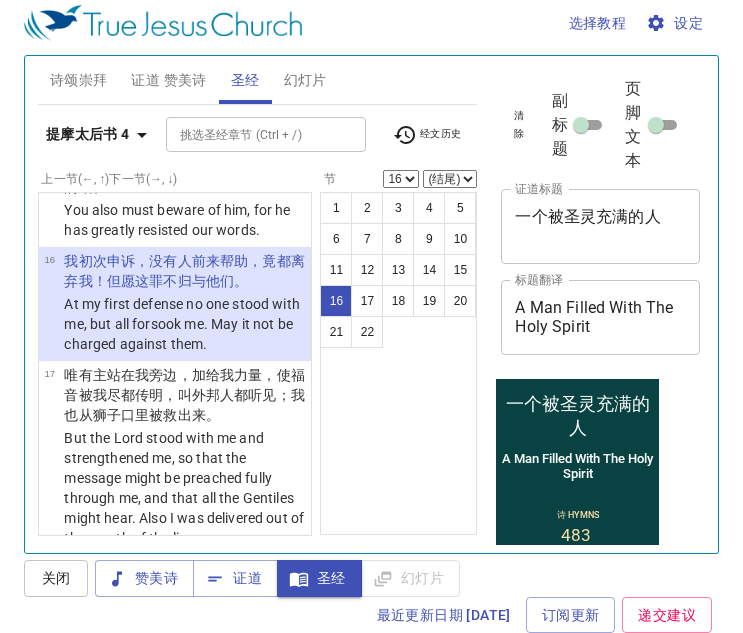 click on "(结尾) 17 18 19 20 21 22" at bounding box center (450, 179) 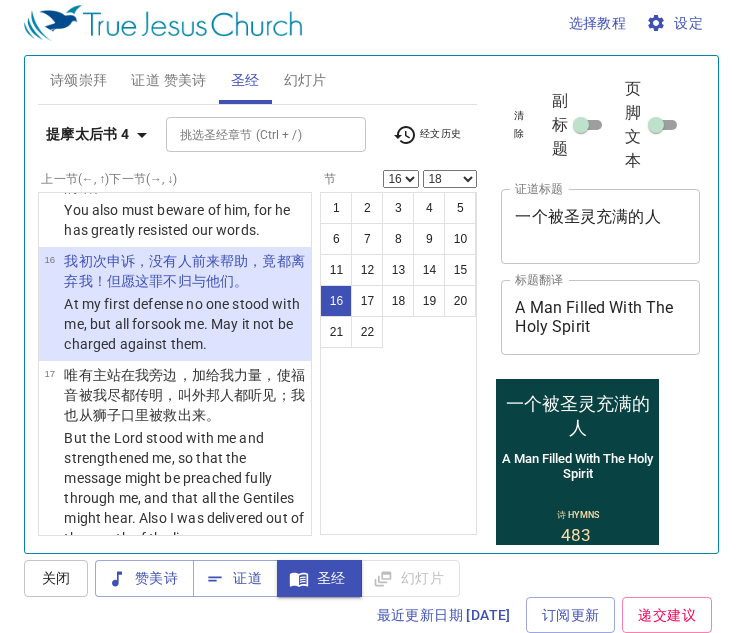 click on "(结尾) 17 18 19 20 21 22" at bounding box center (450, 179) 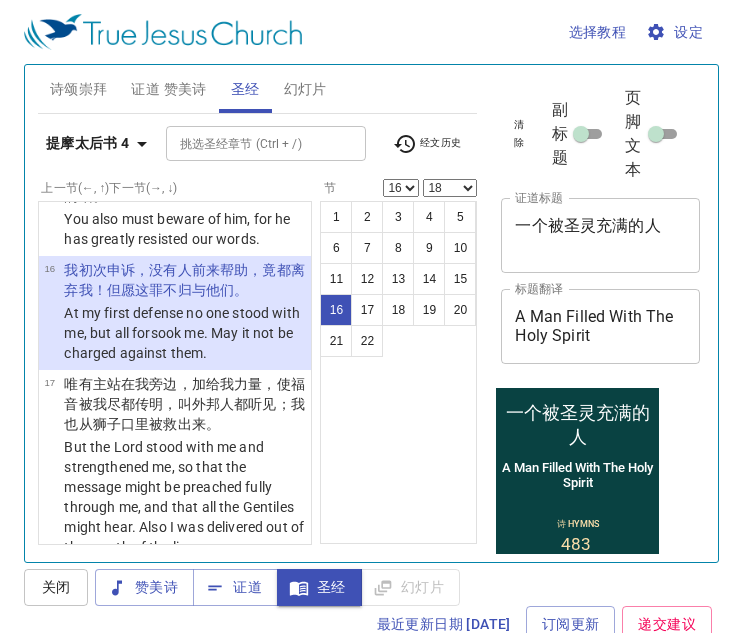 scroll, scrollTop: 9, scrollLeft: 0, axis: vertical 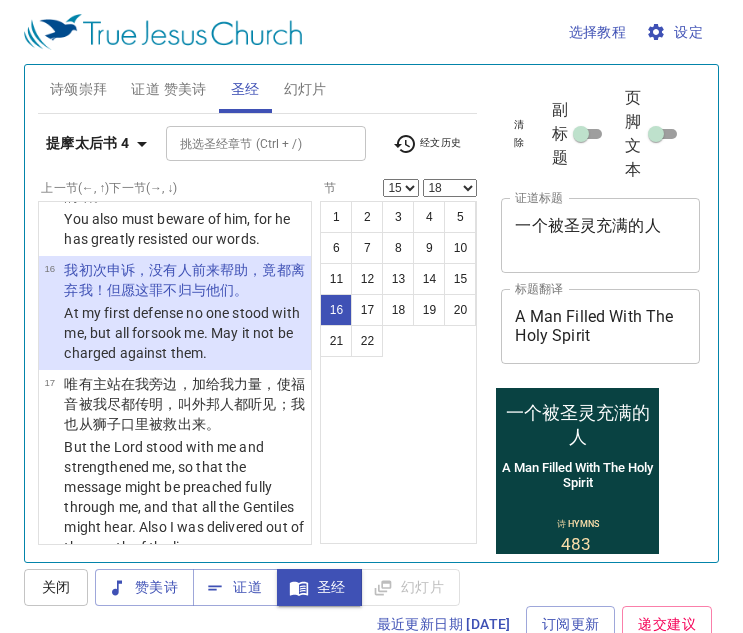 select 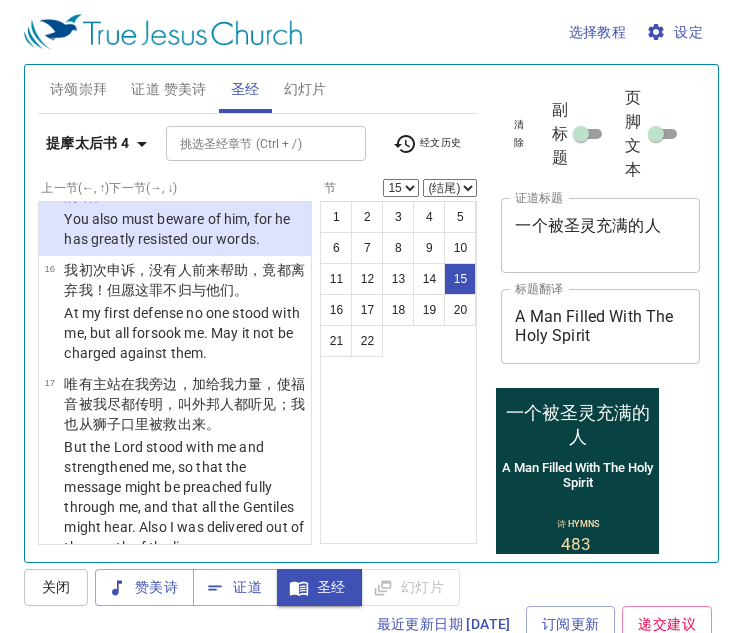select on "14" 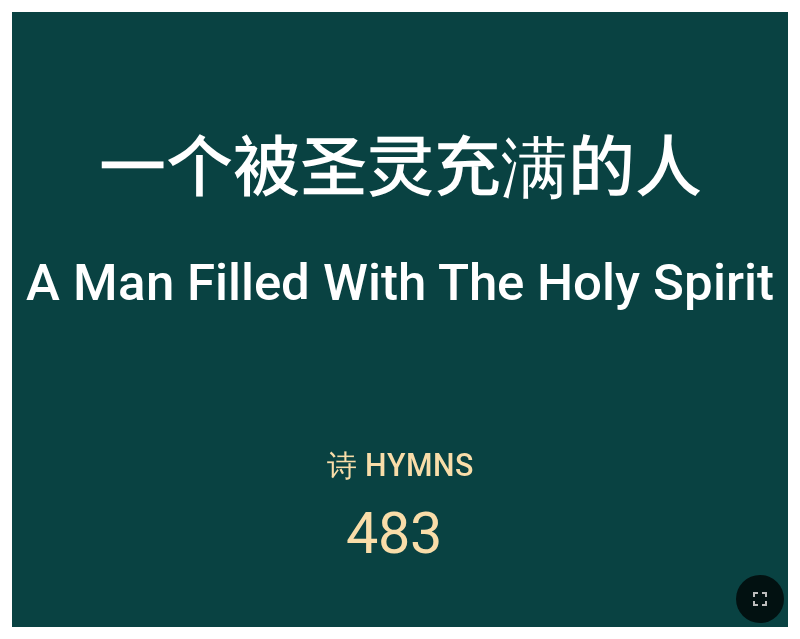 scroll, scrollTop: 0, scrollLeft: 0, axis: both 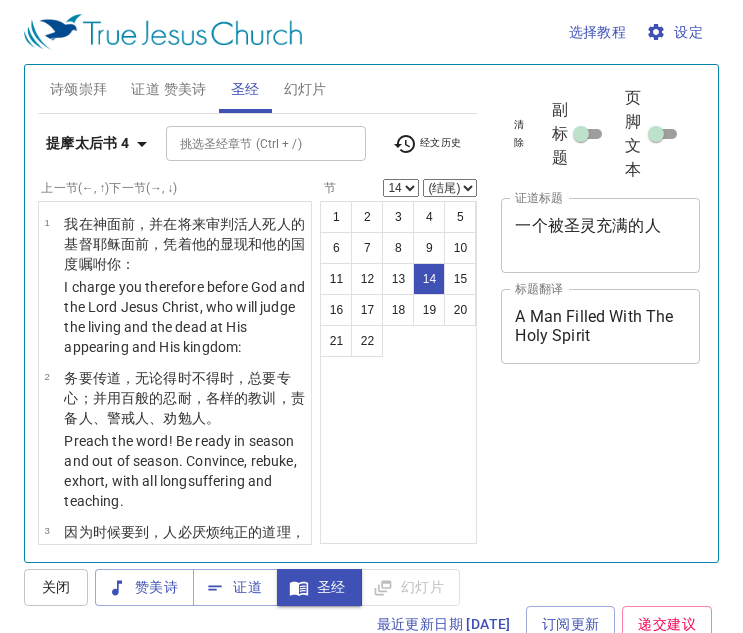 select on "14" 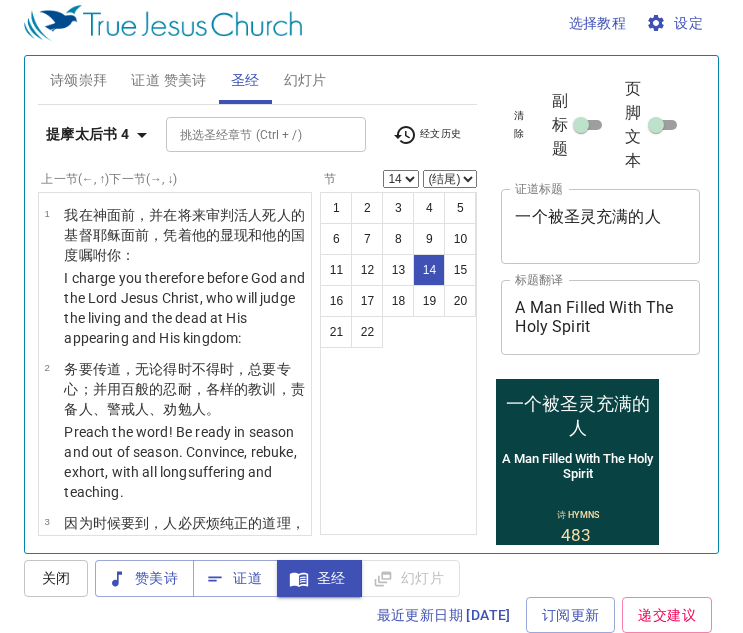 scroll, scrollTop: 9, scrollLeft: 0, axis: vertical 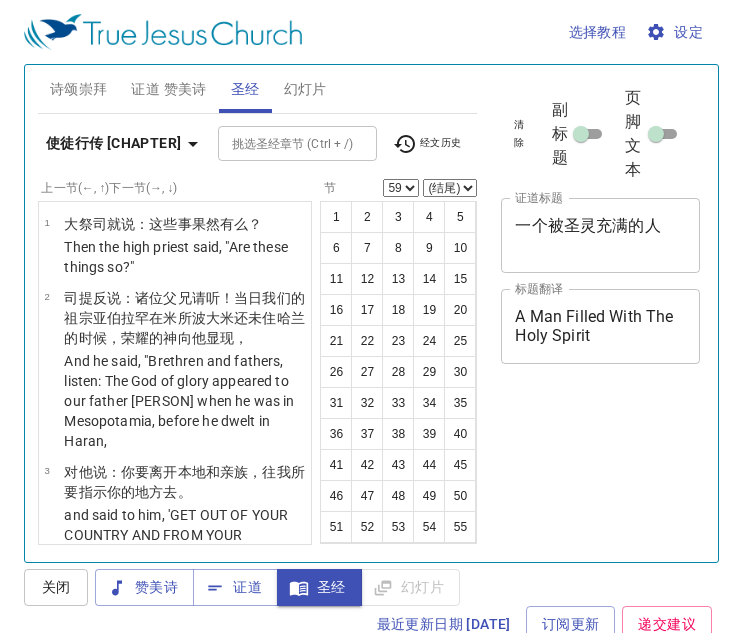 select on "59" 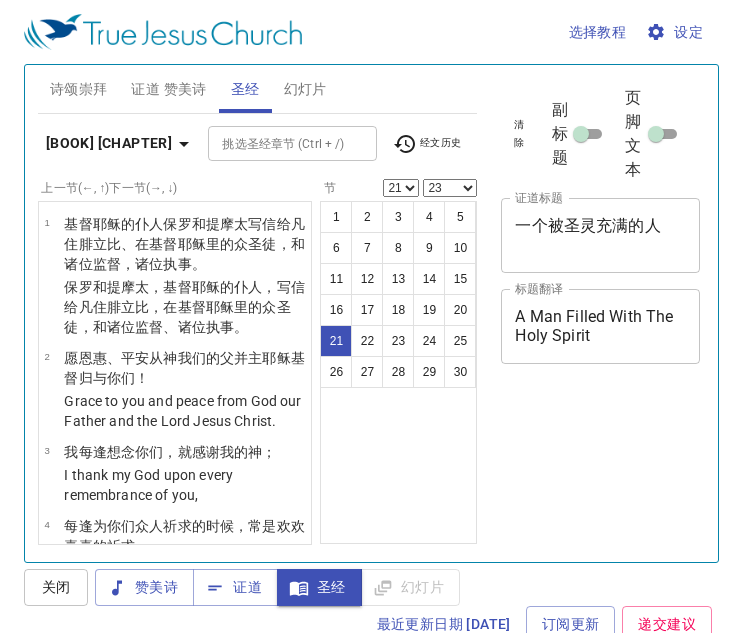 select on "21" 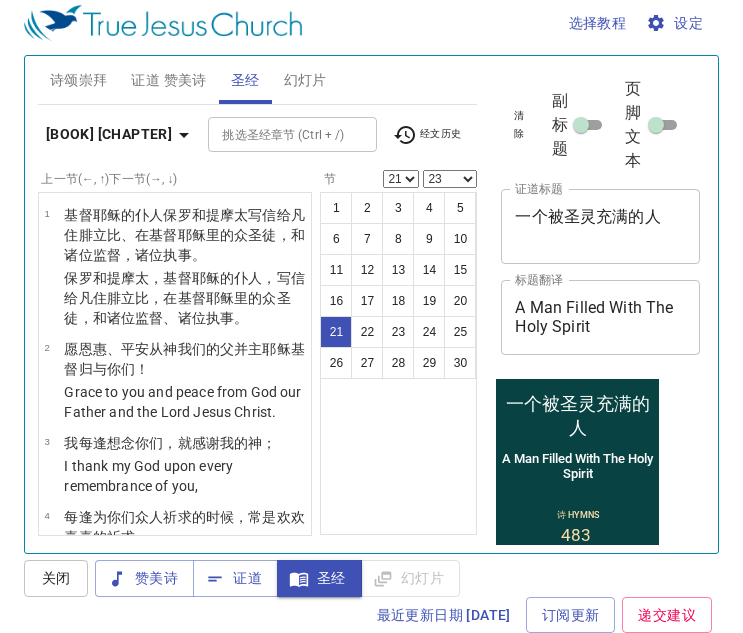 scroll, scrollTop: 9, scrollLeft: 0, axis: vertical 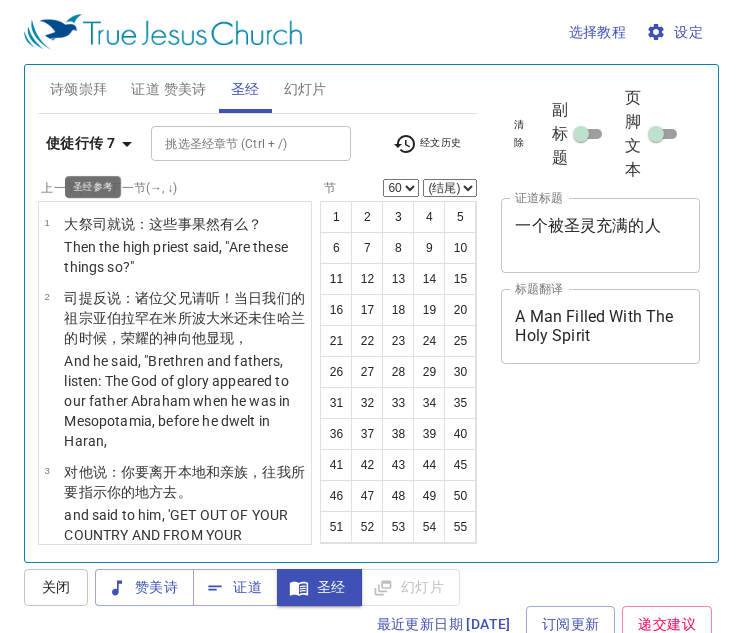 select on "60" 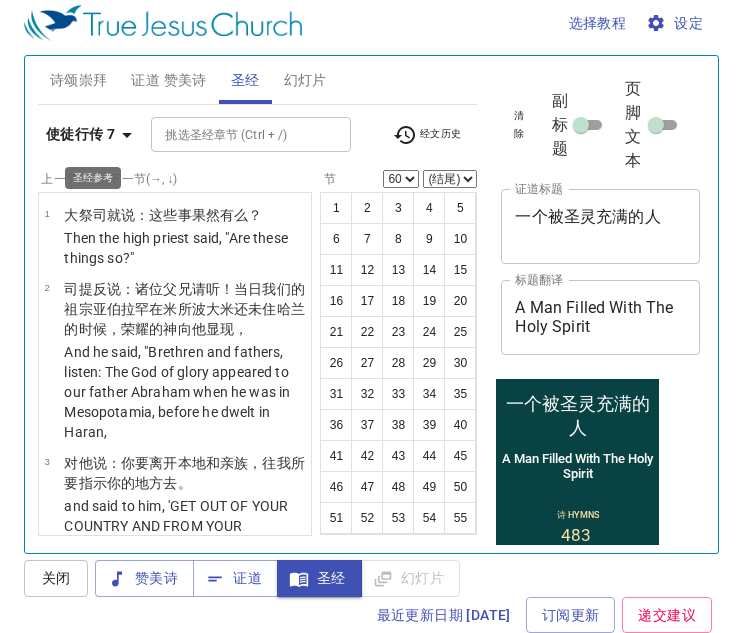 scroll, scrollTop: 0, scrollLeft: 0, axis: both 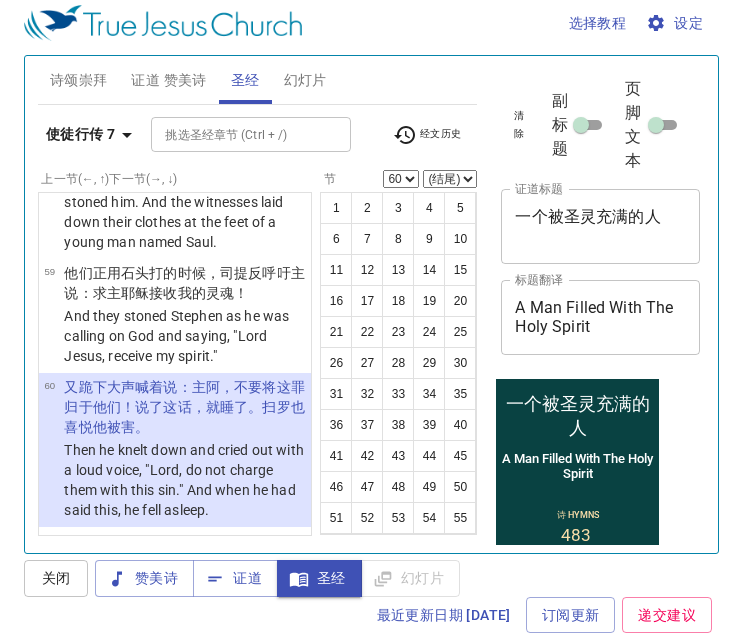 click on "使徒行传 7 挑选圣经章节 (Ctrl + /) 挑选圣经章节 (Ctrl + /)   经文历史   上一节  (←, ↑)     下一节  (→, ↓) 1 大祭司就说：这些事果然有么？   Then the high priest said, "Are these things so?" 2 司提反说：诸位父兄请听！当日我们的祖宗亚伯拉罕在米所波大米还未住哈兰的时候，荣耀的神向他显现，   And he said, "Brethren and fathers, listen: The God of glory appeared to our father Abraham when he was in Mesopotamia, before he dwelt in Haran, 3 对他说：你要离开本地和亲族，往我所要指示你的地方去。   and said to him, 'GET OUT OF YOUR COUNTRY AND FROM YOUR RELATIVES, AND COME TO A LAND THAT I WILL SHOW YOU.' 4 他就离开迦勒底人之地，住在哈兰。他父亲死了以后，神使他从那里搬到你们现在所住之地。   Then he came out of the land of the Chaldeans and dwelt in Haran. And from there, when his father was dead, He moved him to this land in which you now dwell. 5   6" at bounding box center [258, 320] 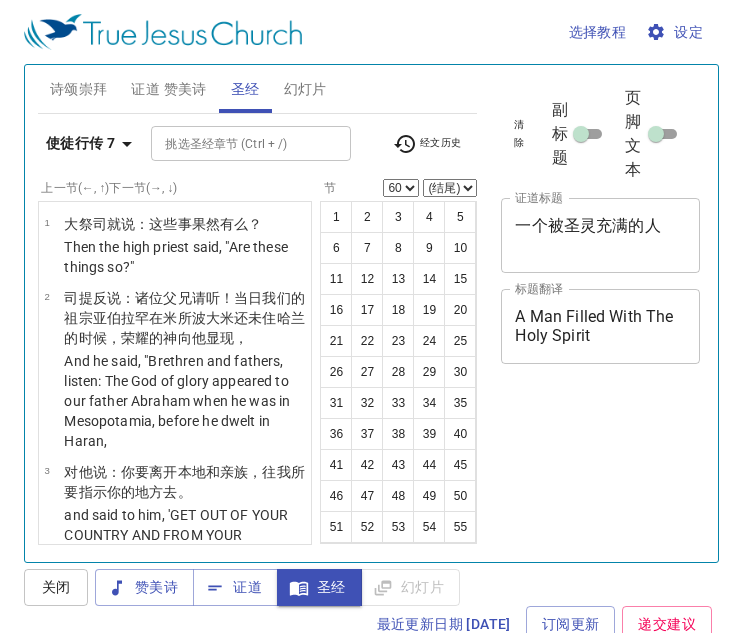 select on "60" 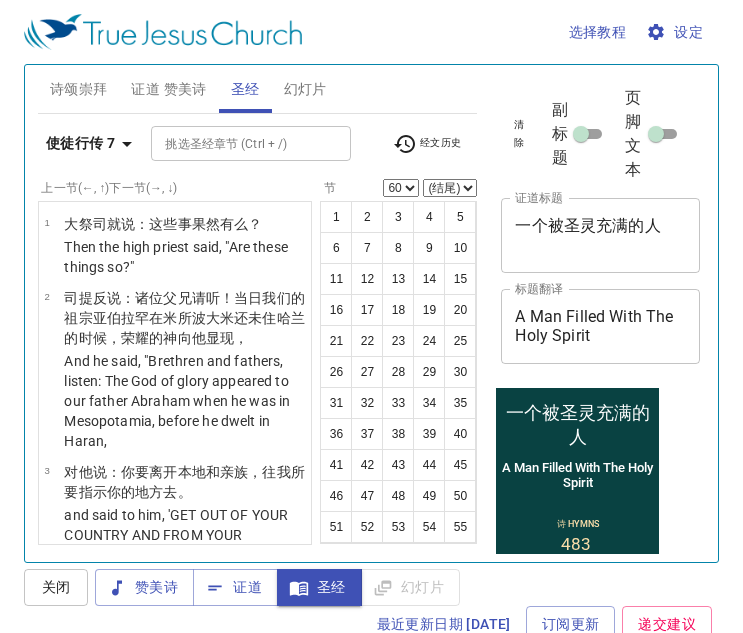 scroll, scrollTop: 9, scrollLeft: 0, axis: vertical 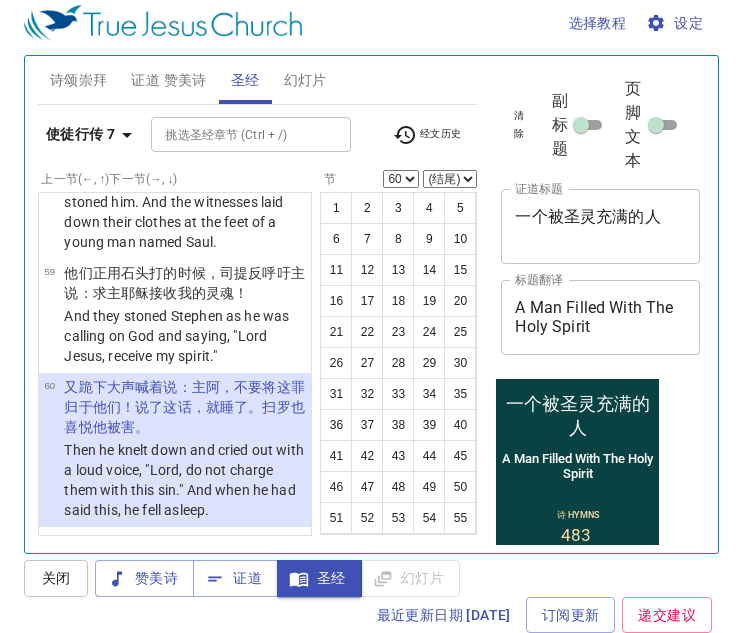 click on "证道 赞美诗" at bounding box center [168, 80] 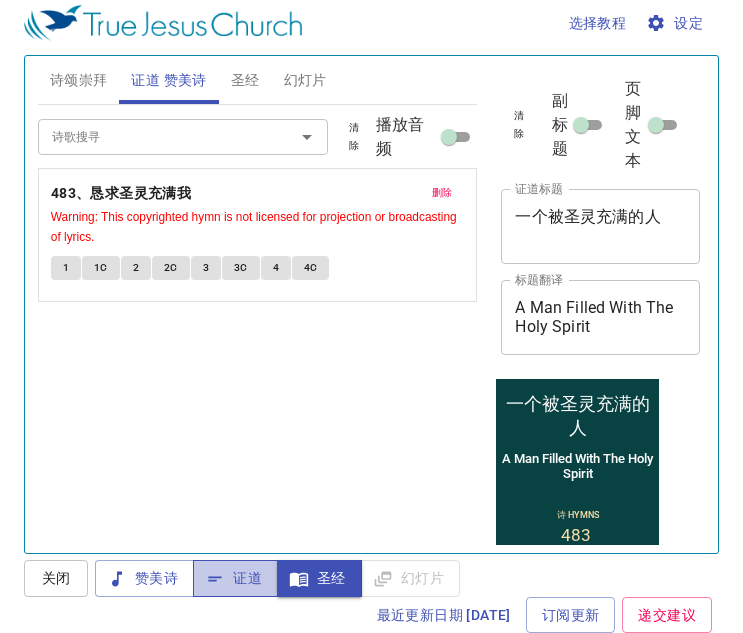 click 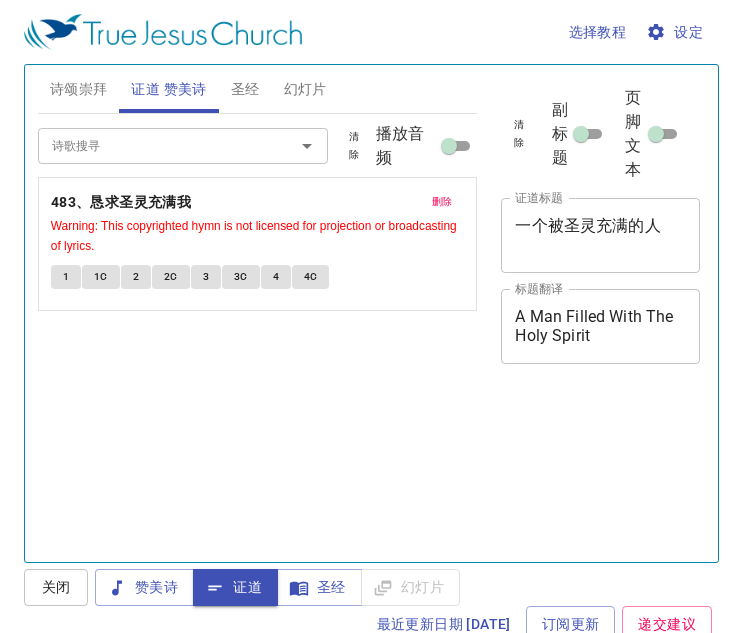 scroll, scrollTop: 9, scrollLeft: 0, axis: vertical 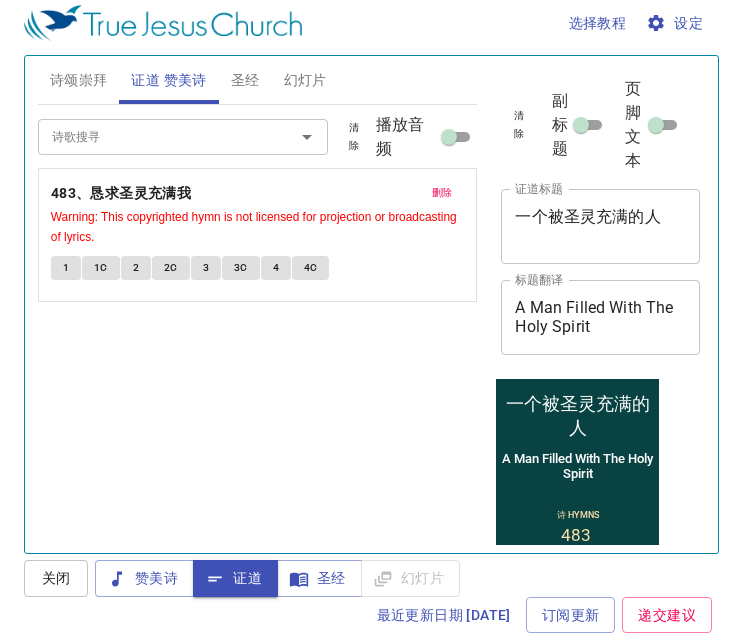 click on "删除" at bounding box center (442, 193) 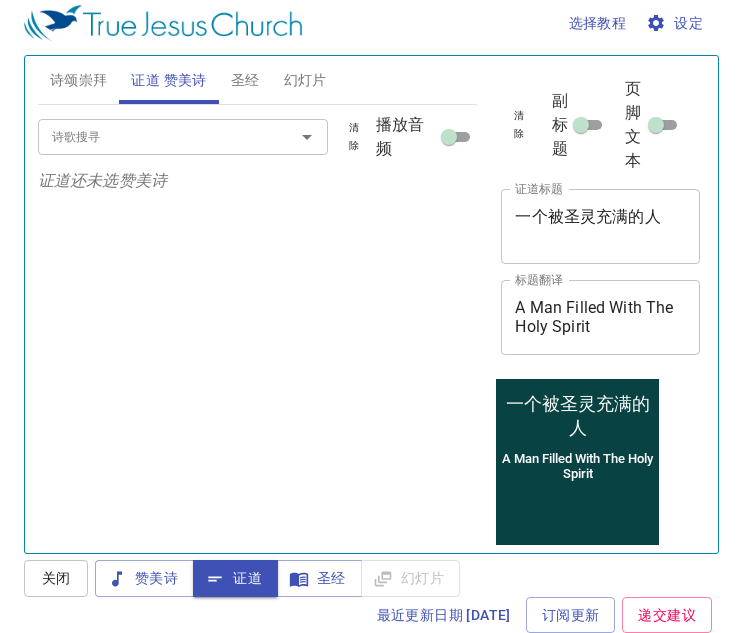 click on "诗歌搜寻" at bounding box center (153, 136) 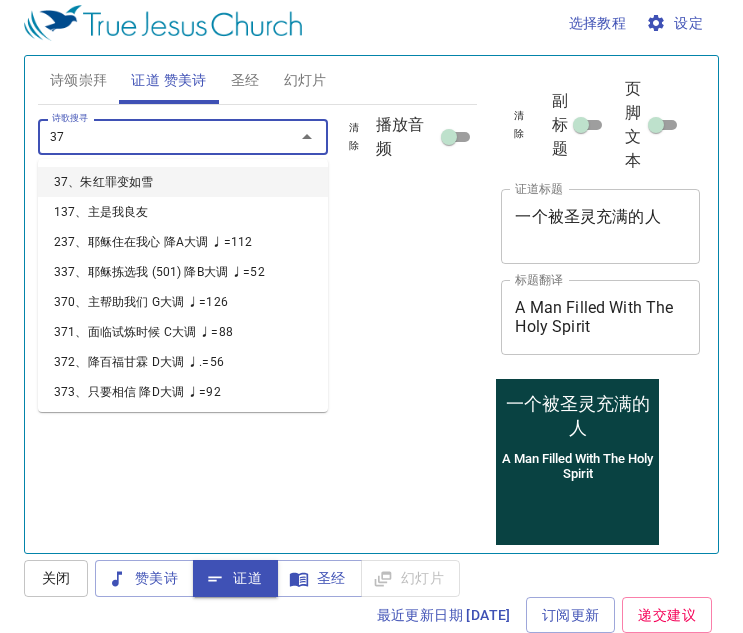 type on "379" 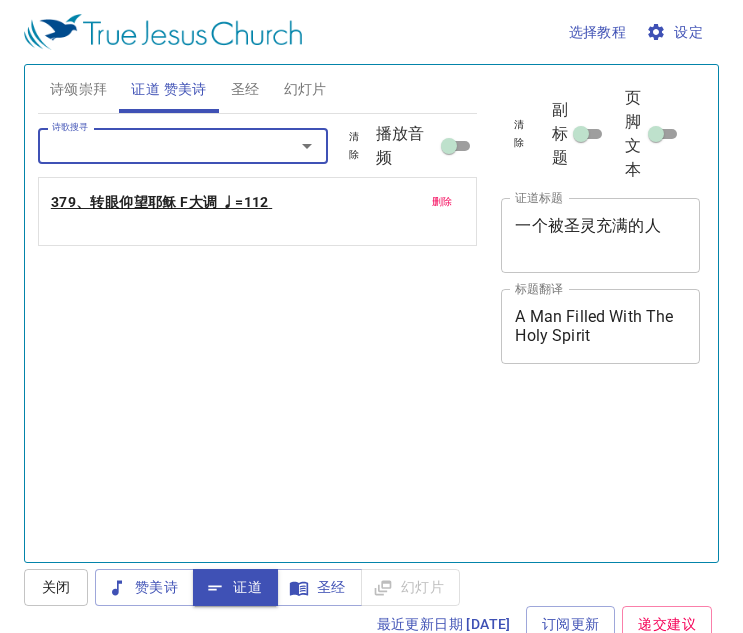 scroll, scrollTop: 9, scrollLeft: 0, axis: vertical 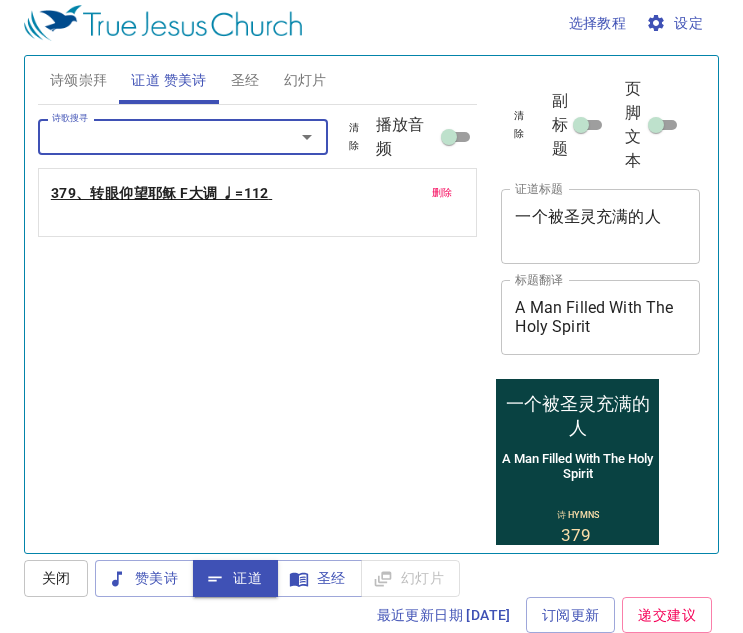 click on "A Man Filled With The Holy Spirit  x 标题翻译" at bounding box center [600, 317] 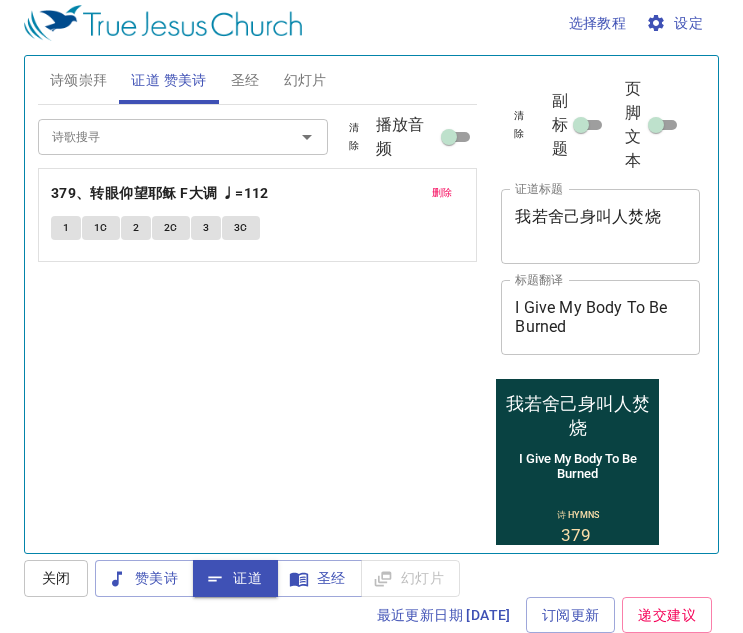 scroll, scrollTop: 9, scrollLeft: 0, axis: vertical 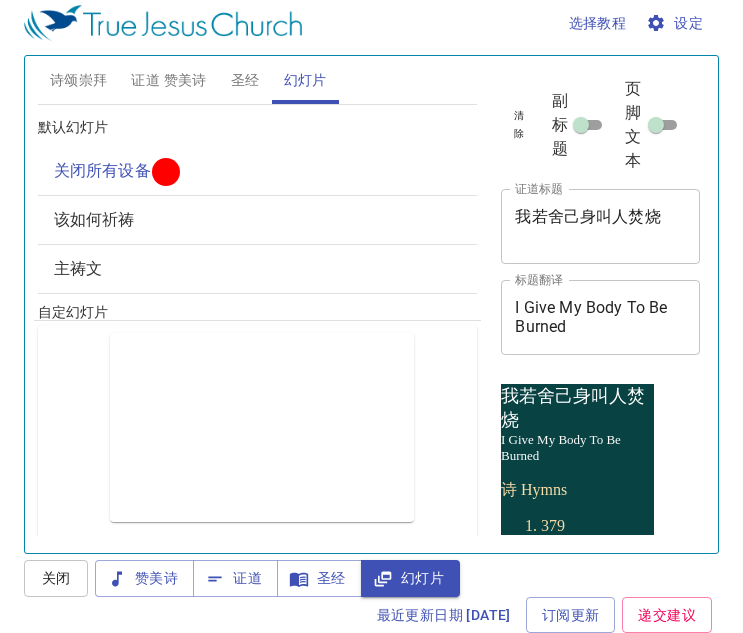 click on "诗颂崇拜" at bounding box center [79, 80] 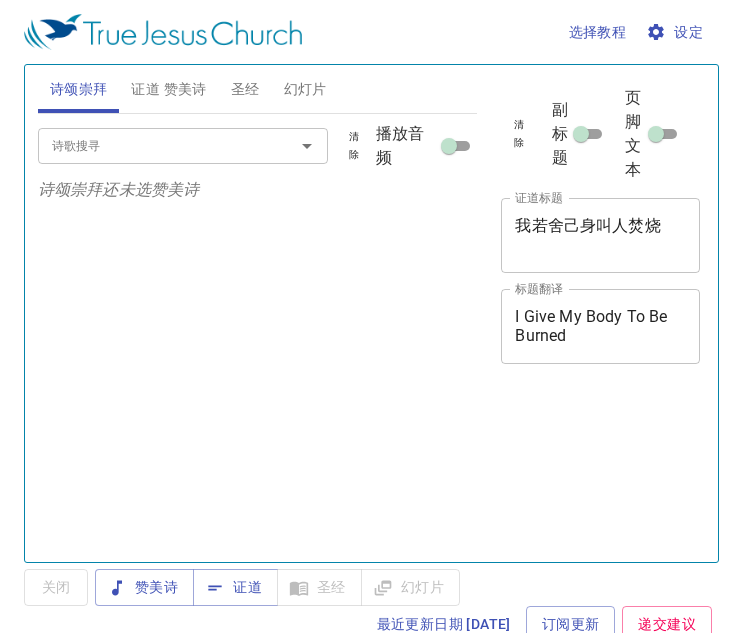 scroll, scrollTop: 0, scrollLeft: 0, axis: both 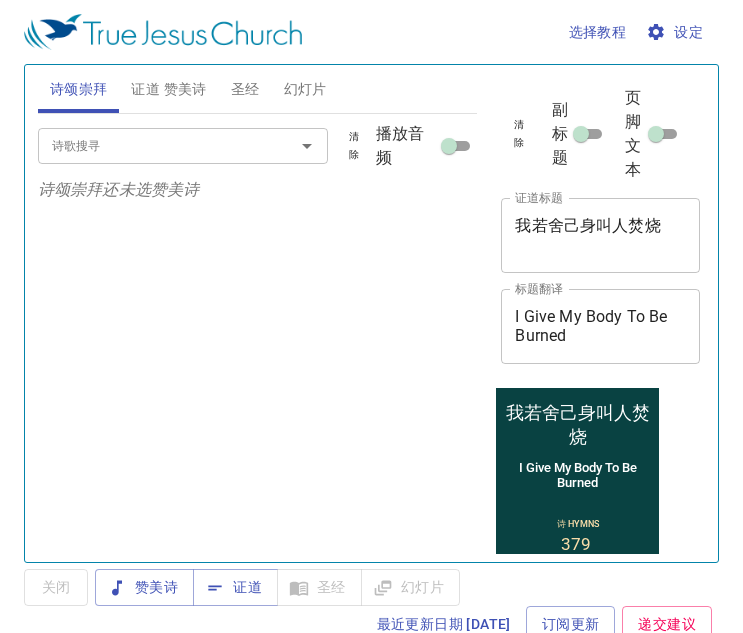 click on "证道 赞美诗" at bounding box center (168, 89) 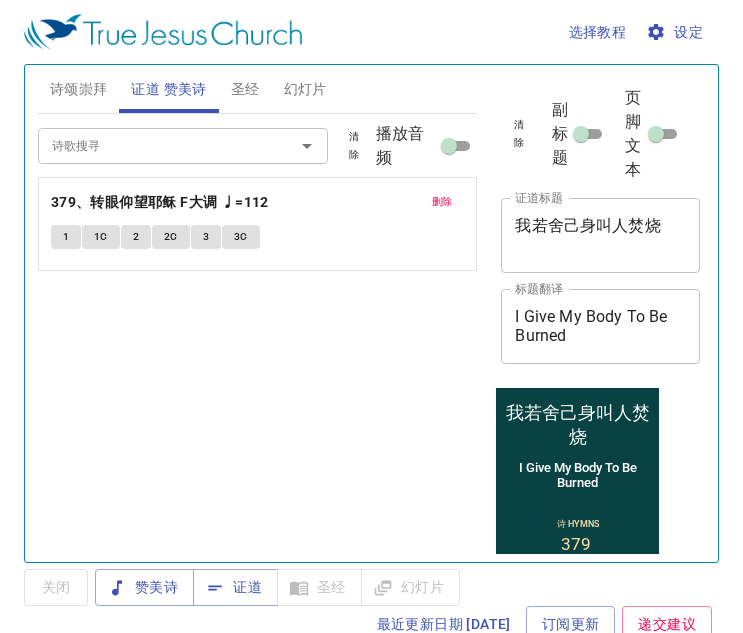 click on "诗颂崇拜" at bounding box center [79, 89] 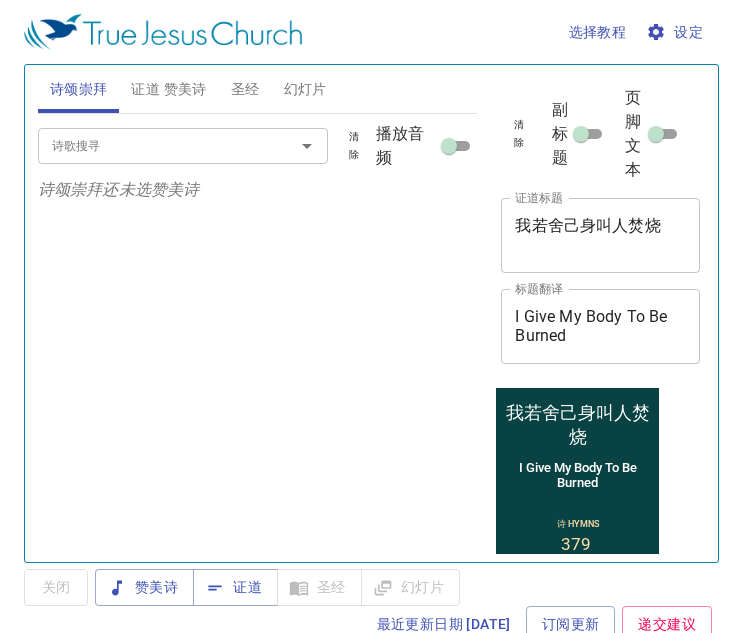 click on "证道 赞美诗" at bounding box center (168, 89) 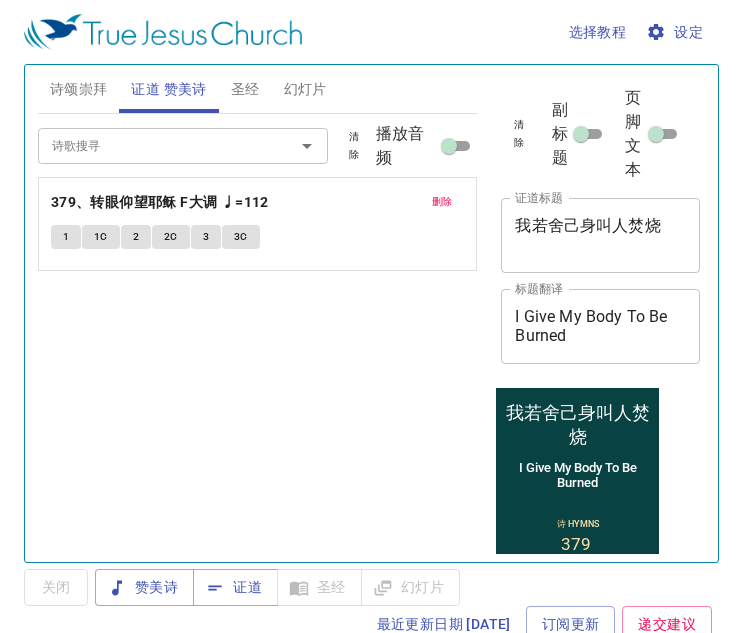 click on "圣经" at bounding box center [245, 89] 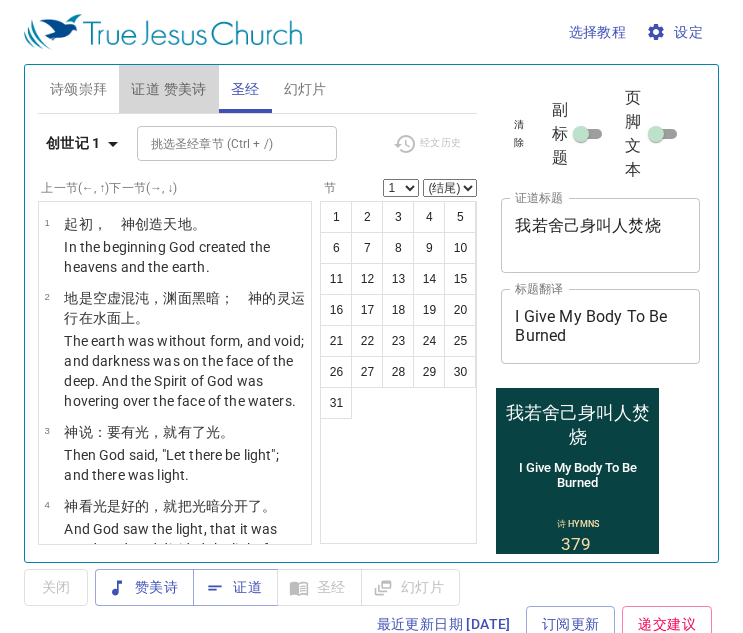 click on "证道 赞美诗" at bounding box center (168, 89) 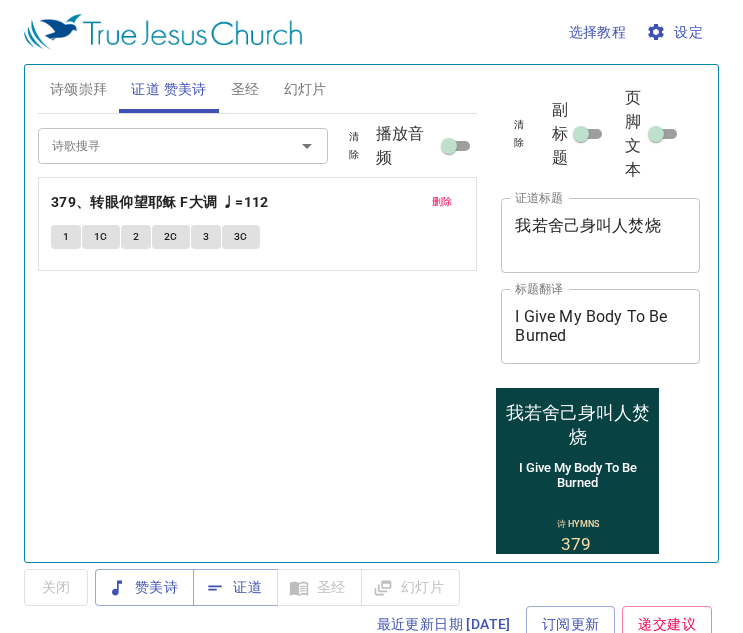 click on "诗歌搜寻 诗歌搜寻   清除 播放音频 删除 379、转眼仰望耶稣 F大调 ♩=112   1 1C 2 2C 3 3C" at bounding box center (258, 329) 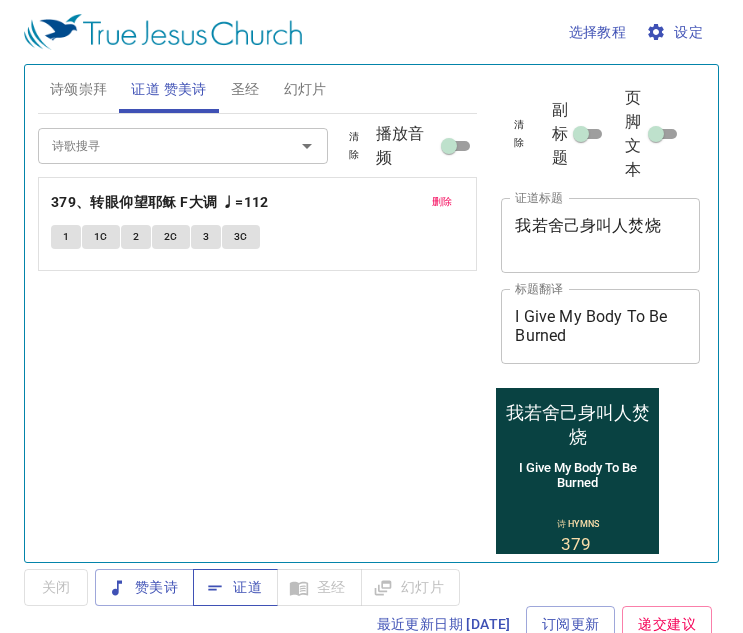 click on "证道" at bounding box center (235, 587) 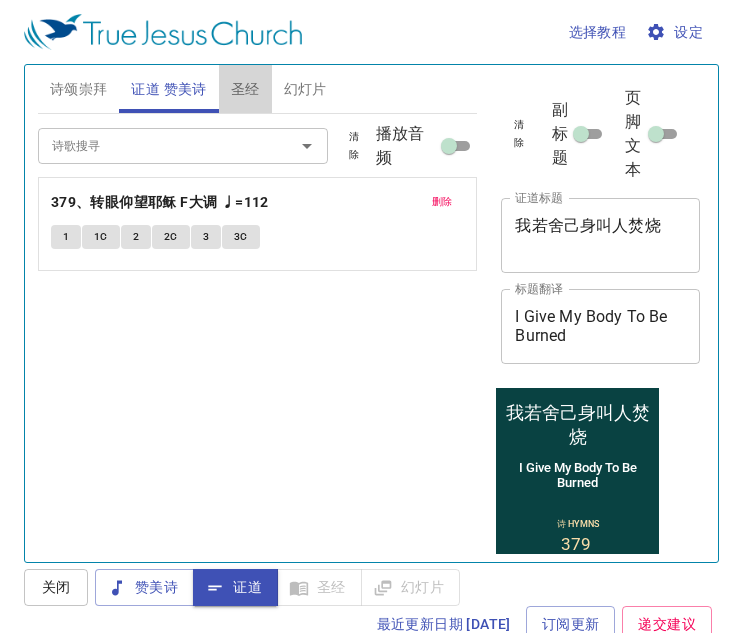 click on "圣经" at bounding box center [245, 89] 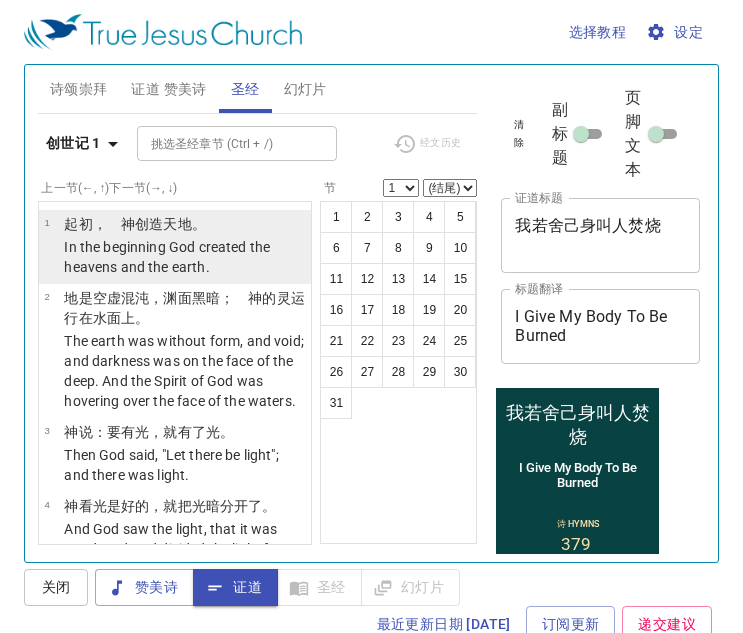 click on "In the beginning God created the heavens and the earth." at bounding box center (184, 257) 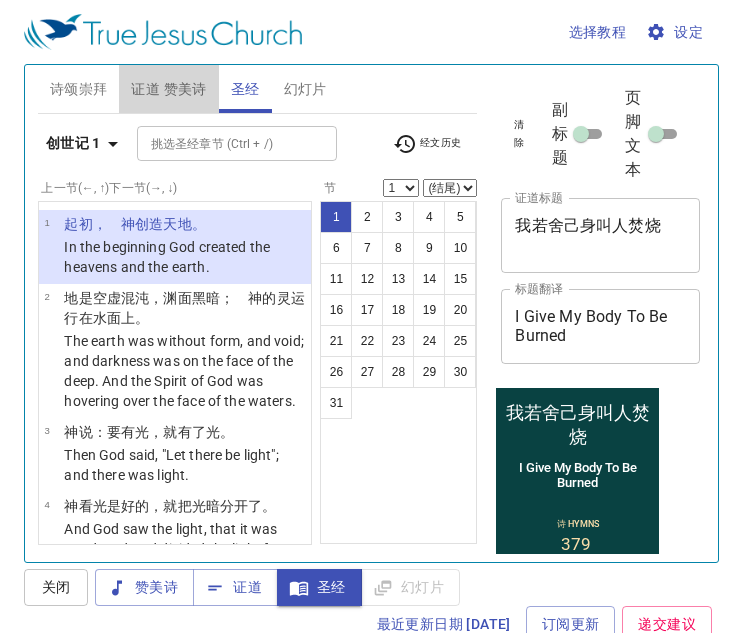 click on "证道 赞美诗" at bounding box center (168, 89) 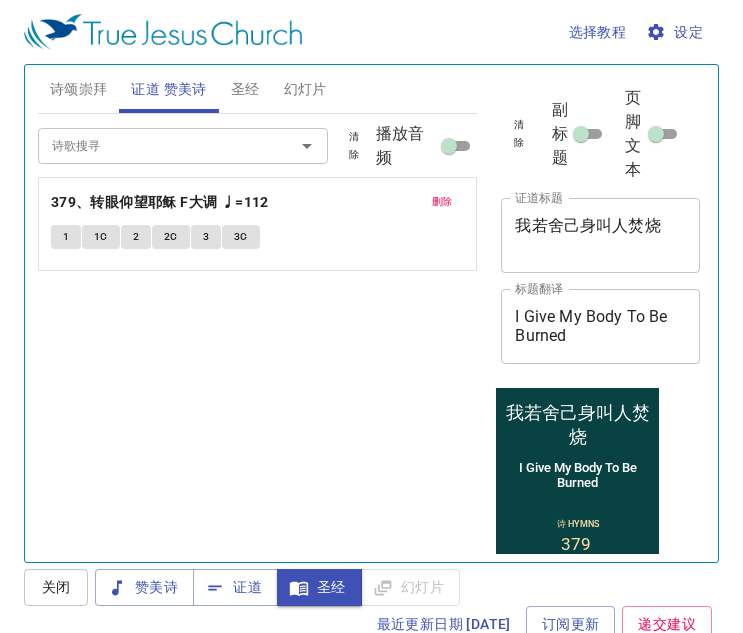 click on "圣经" at bounding box center [245, 89] 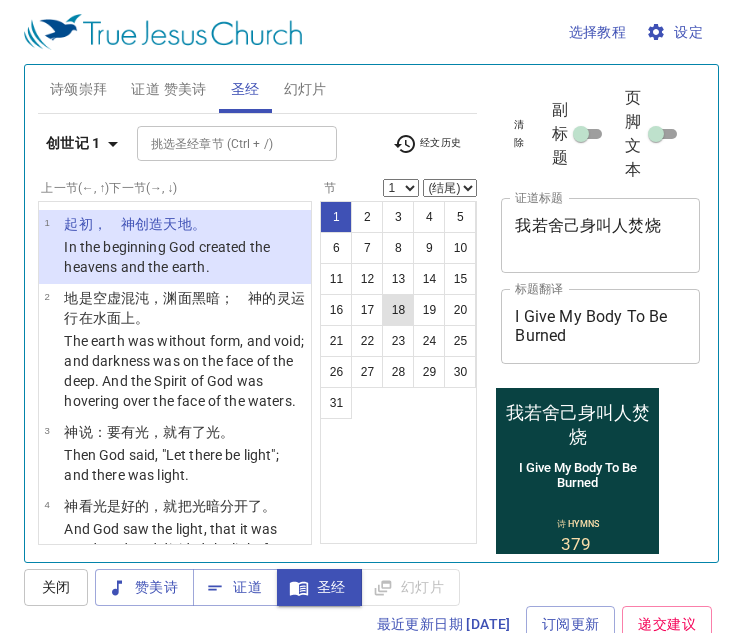 click on "18" at bounding box center [398, 310] 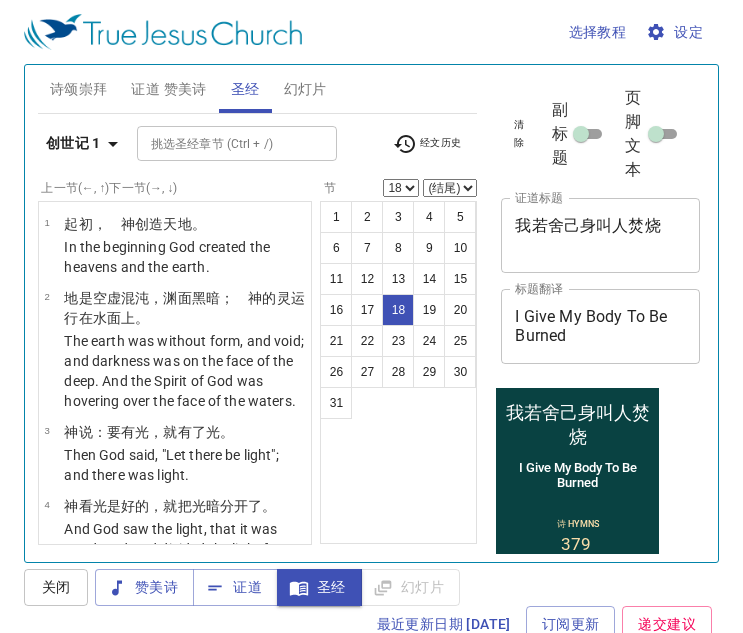 scroll, scrollTop: 9, scrollLeft: 0, axis: vertical 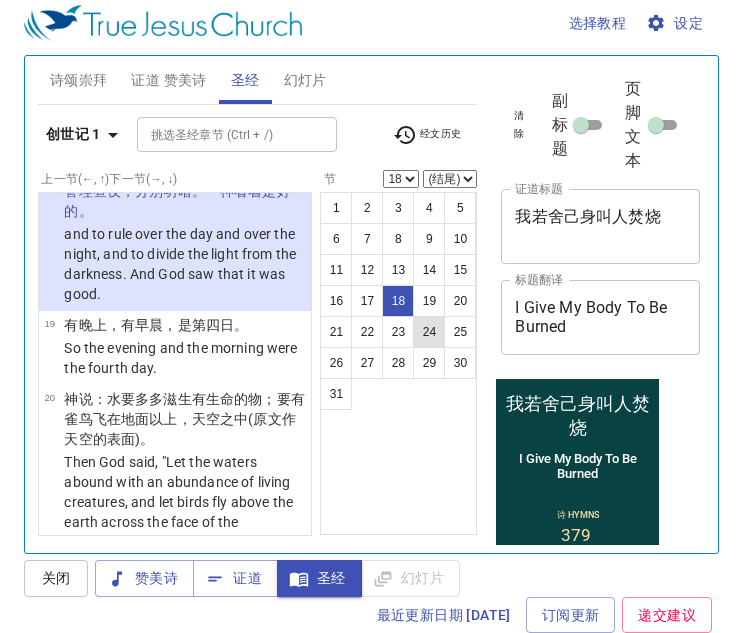 click on "24" at bounding box center [429, 332] 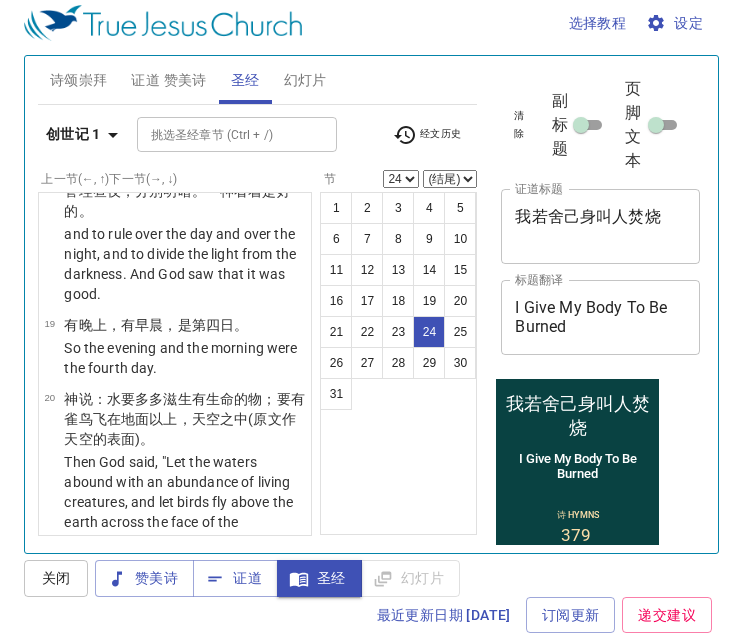 scroll, scrollTop: 2937, scrollLeft: 0, axis: vertical 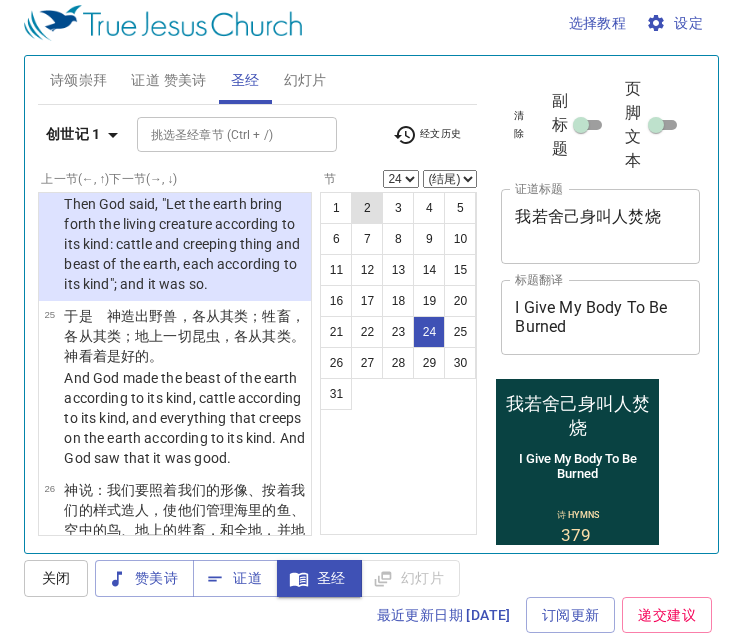click on "2" at bounding box center [367, 208] 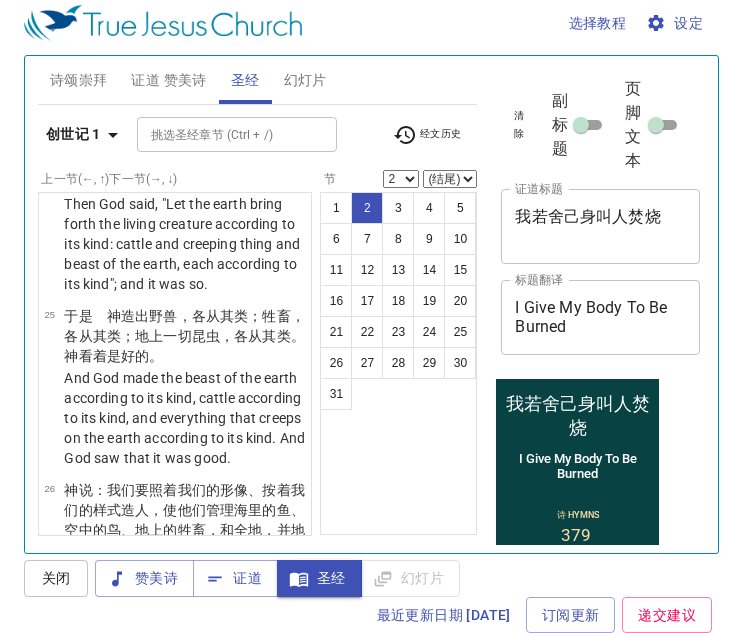scroll, scrollTop: 0, scrollLeft: 0, axis: both 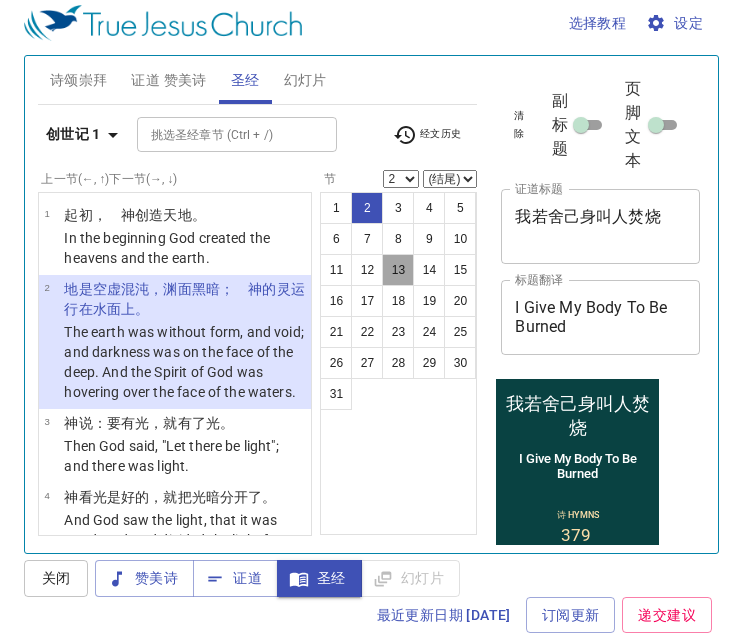 click on "13" at bounding box center (398, 270) 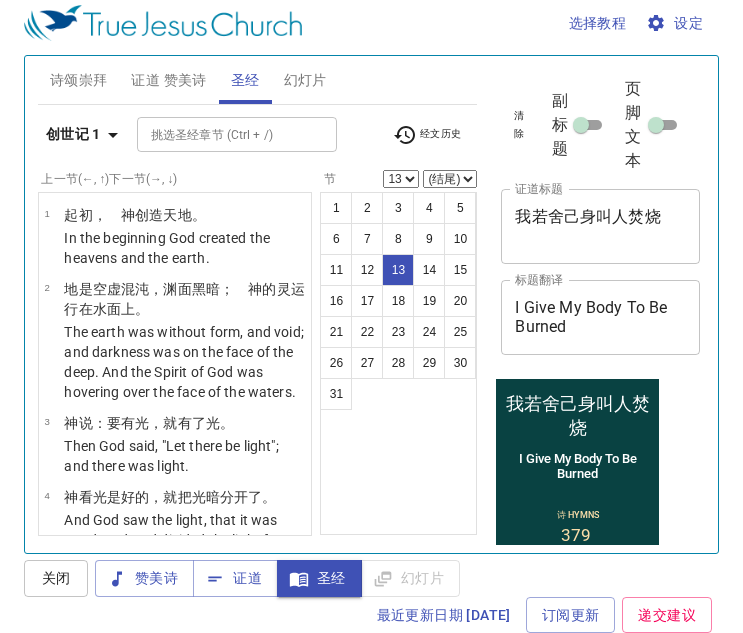 scroll, scrollTop: 1483, scrollLeft: 0, axis: vertical 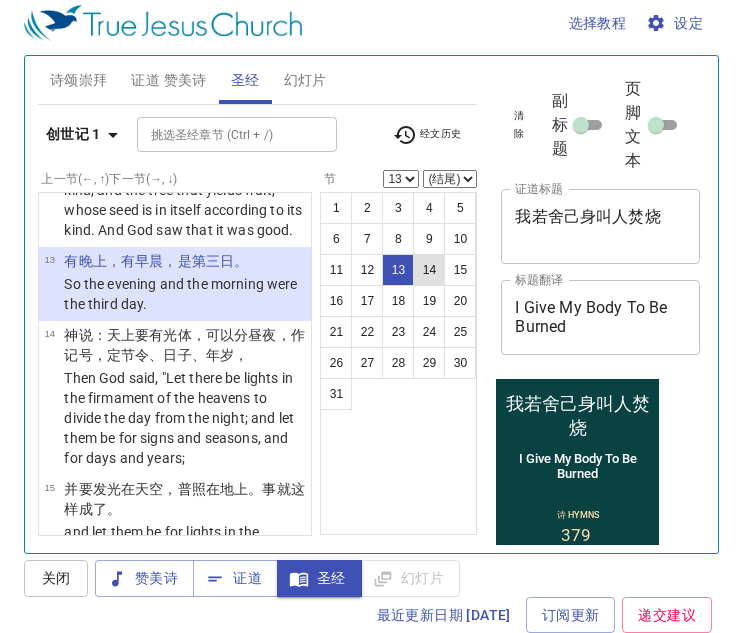 click on "14" at bounding box center (429, 270) 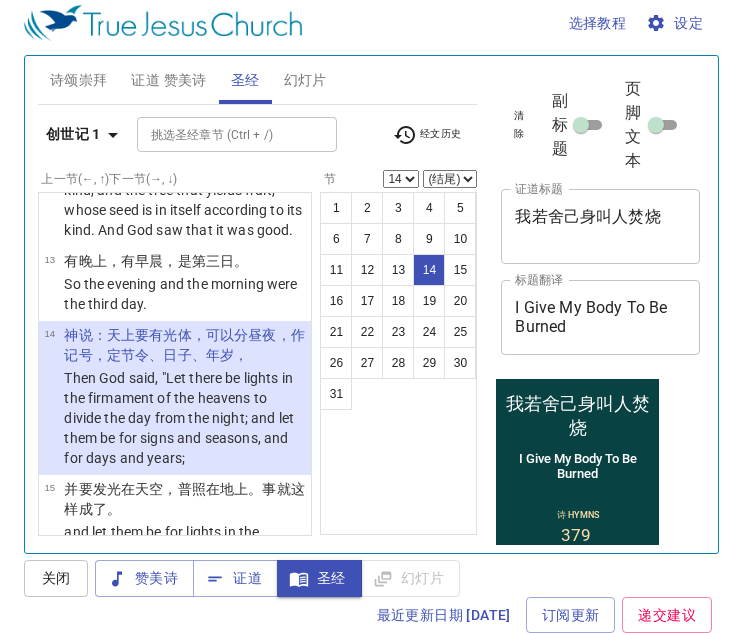 scroll, scrollTop: 1597, scrollLeft: 0, axis: vertical 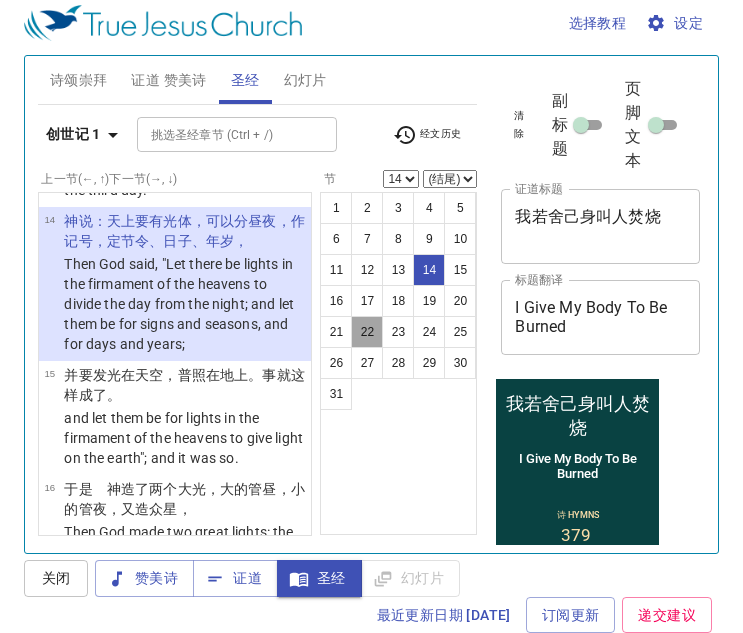 click on "22" at bounding box center [367, 332] 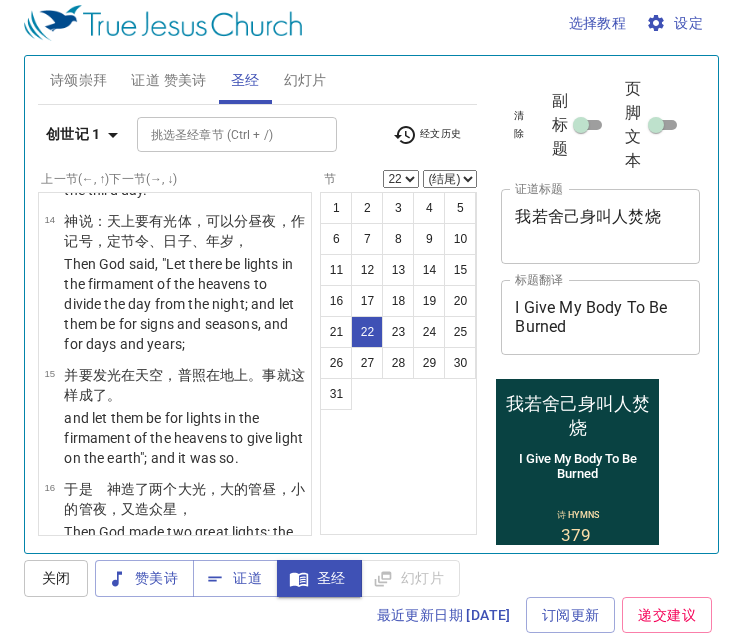 scroll, scrollTop: 2689, scrollLeft: 0, axis: vertical 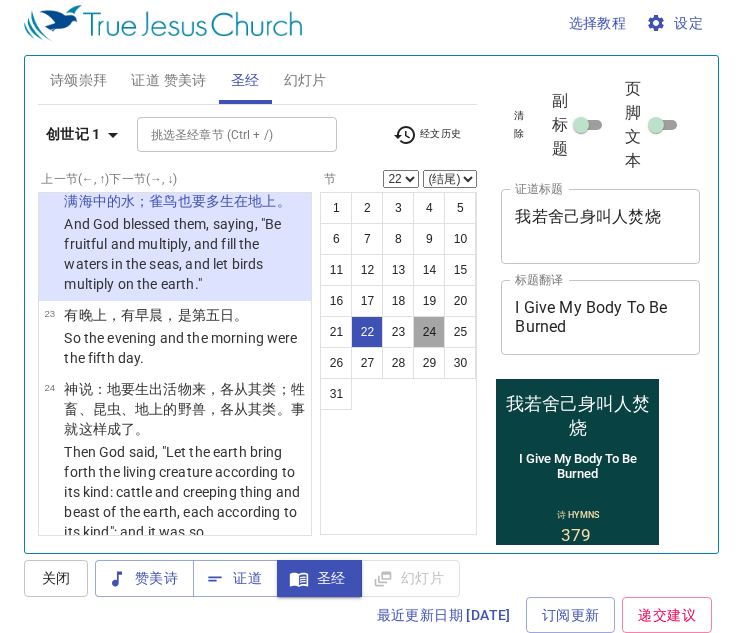 click on "24" at bounding box center [429, 332] 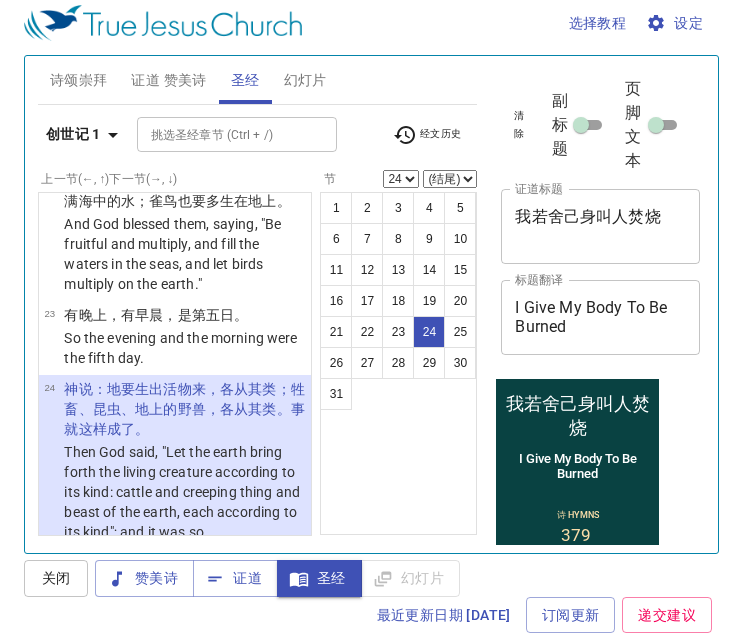 scroll, scrollTop: 2937, scrollLeft: 0, axis: vertical 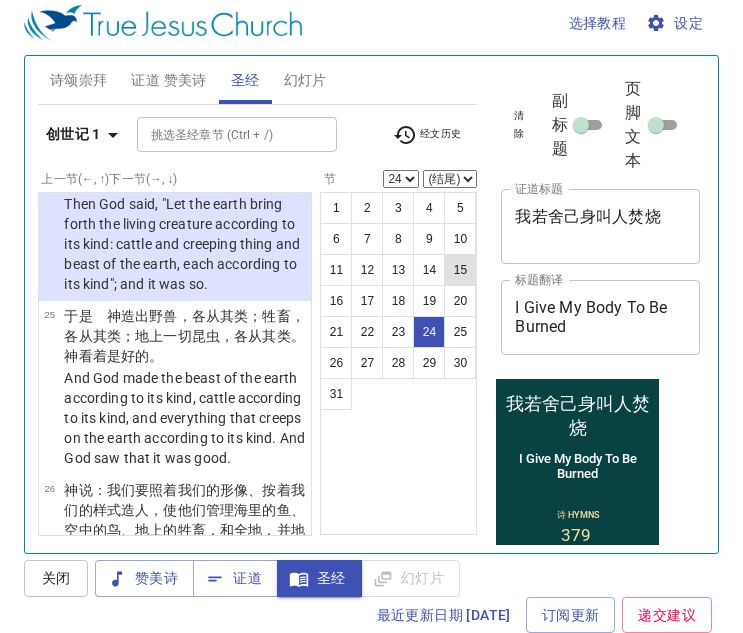 click on "15" at bounding box center (460, 270) 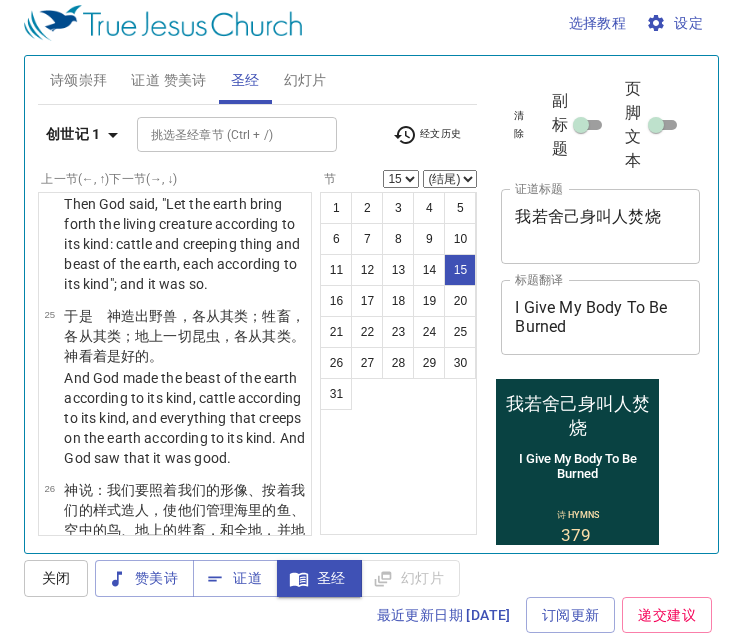 scroll, scrollTop: 1731, scrollLeft: 0, axis: vertical 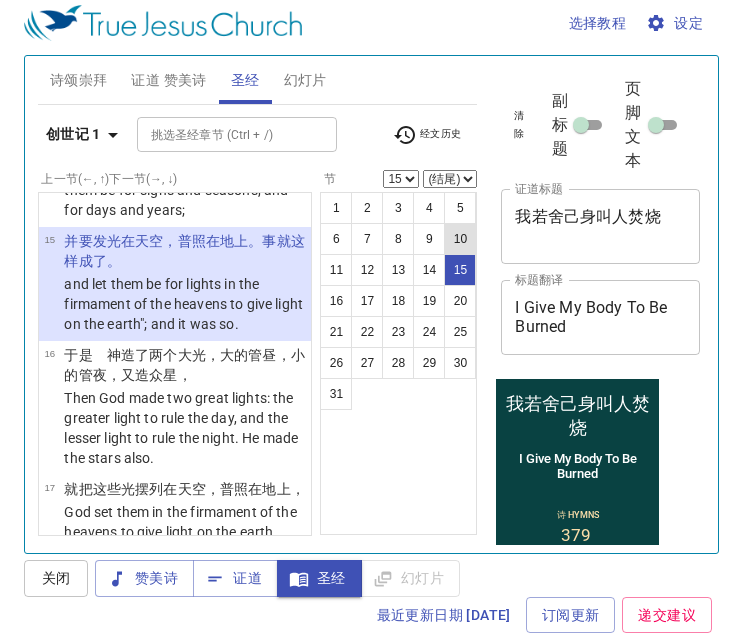 click on "10" at bounding box center [460, 239] 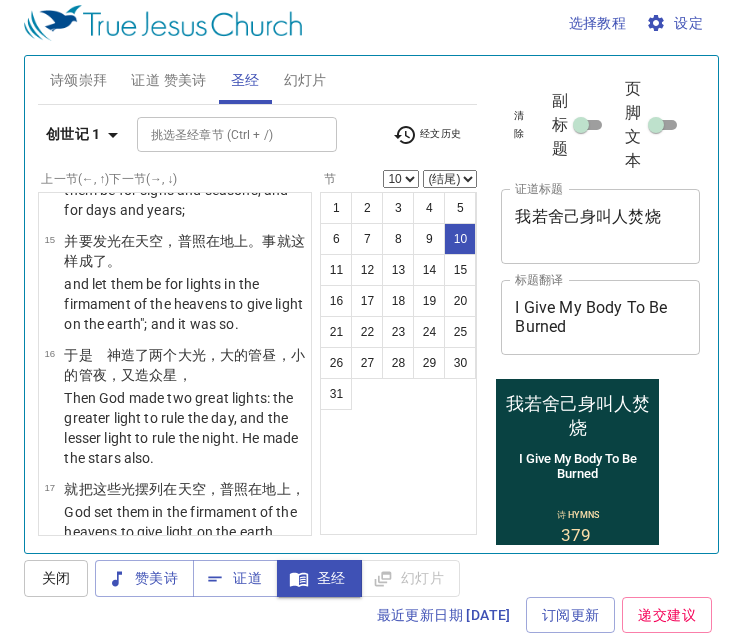 scroll, scrollTop: 970, scrollLeft: 0, axis: vertical 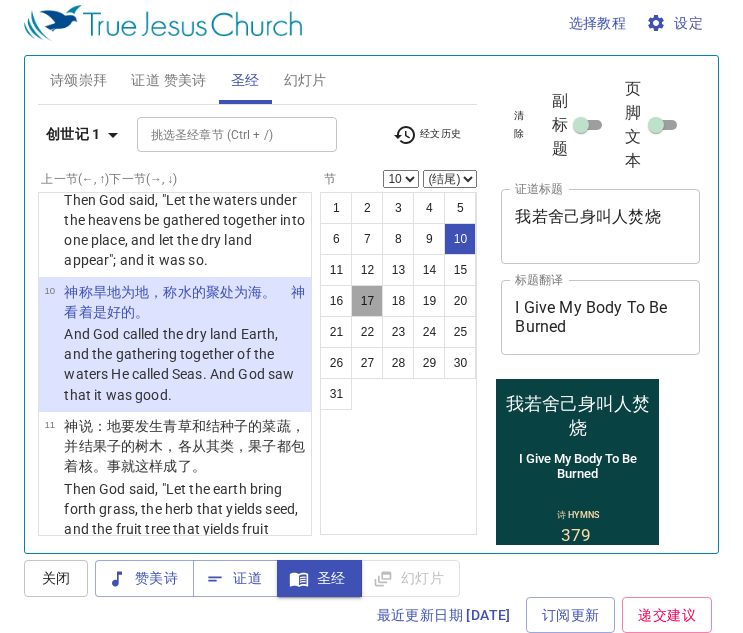 click on "17" at bounding box center [367, 301] 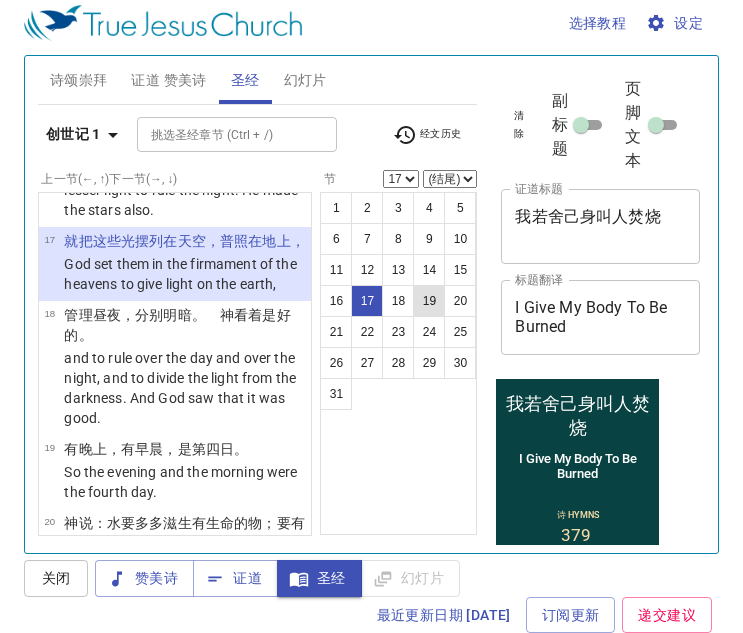 click on "19" at bounding box center [429, 301] 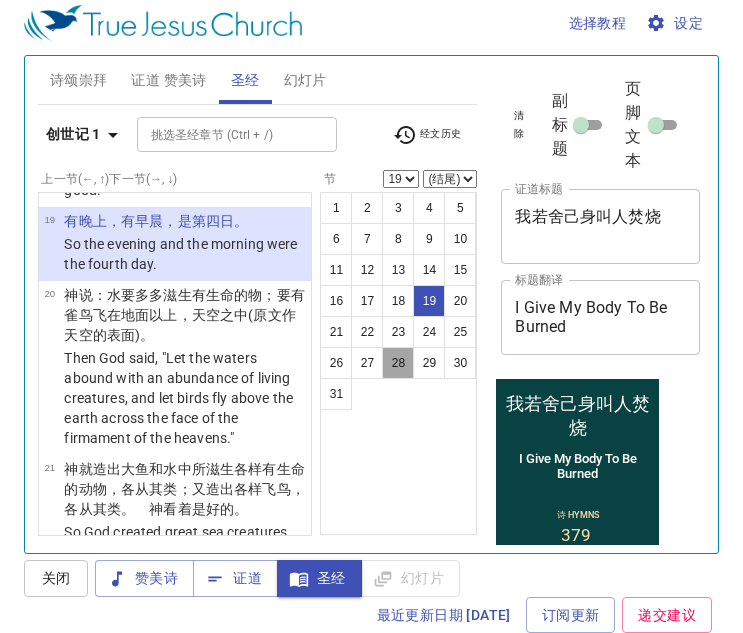 click on "28" at bounding box center [398, 363] 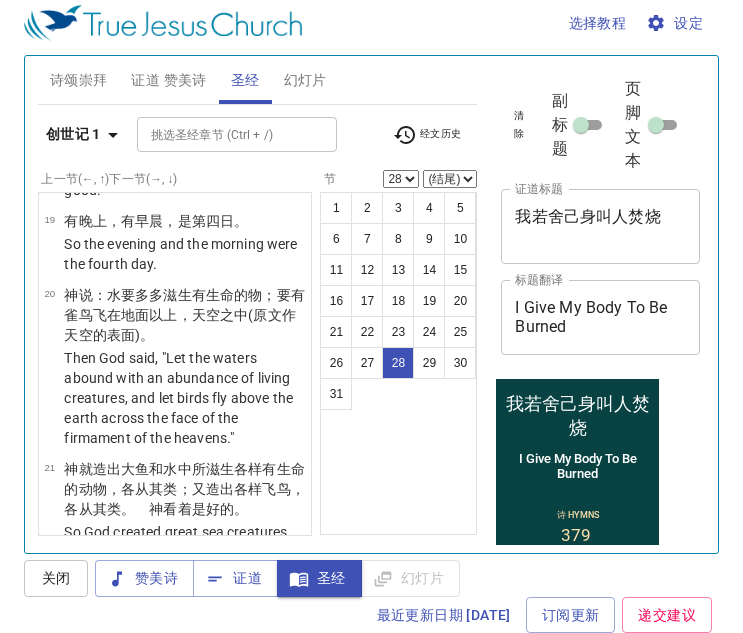 scroll, scrollTop: 3734, scrollLeft: 0, axis: vertical 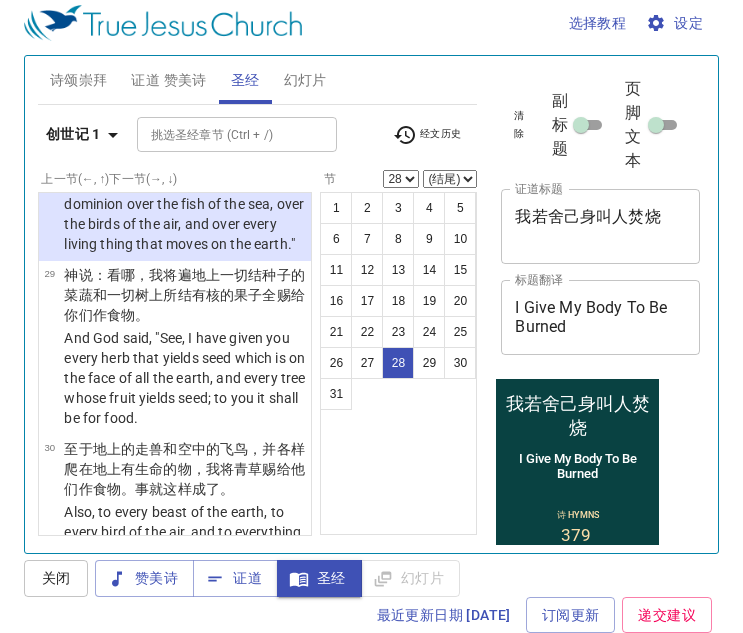 click on "证道 赞美诗" at bounding box center (168, 80) 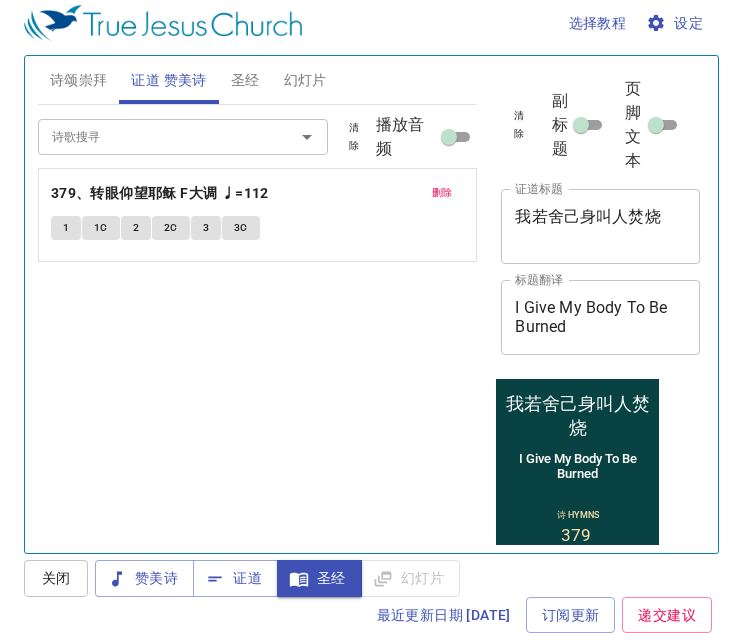 click on "诗颂崇拜" at bounding box center [79, 80] 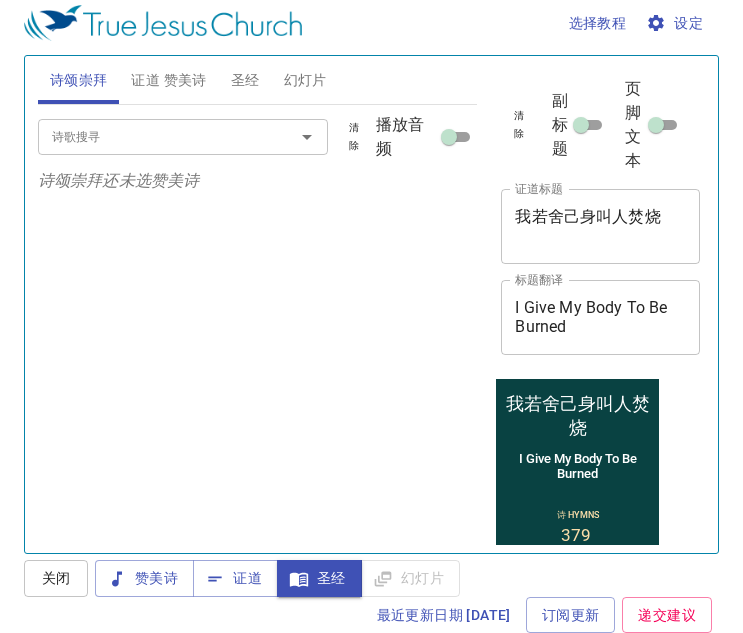 click on "证道 赞美诗" at bounding box center [168, 80] 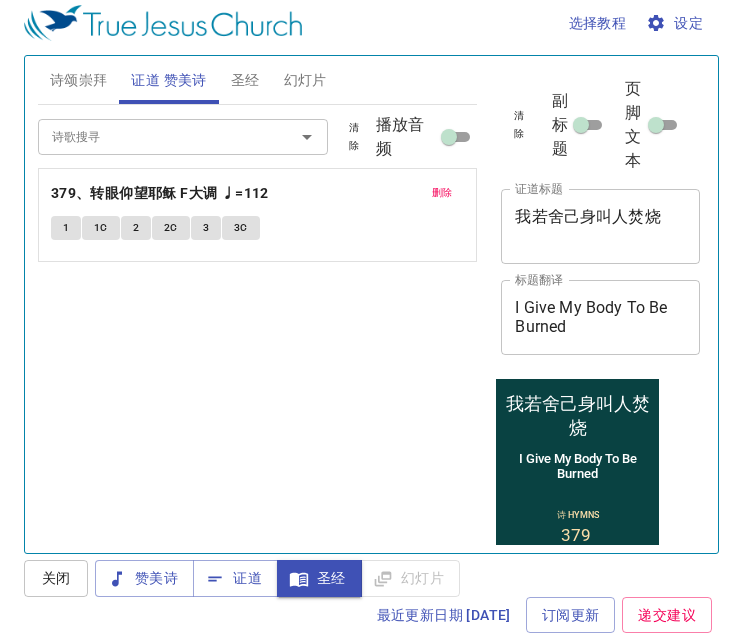 click on "诗颂崇拜" at bounding box center (79, 80) 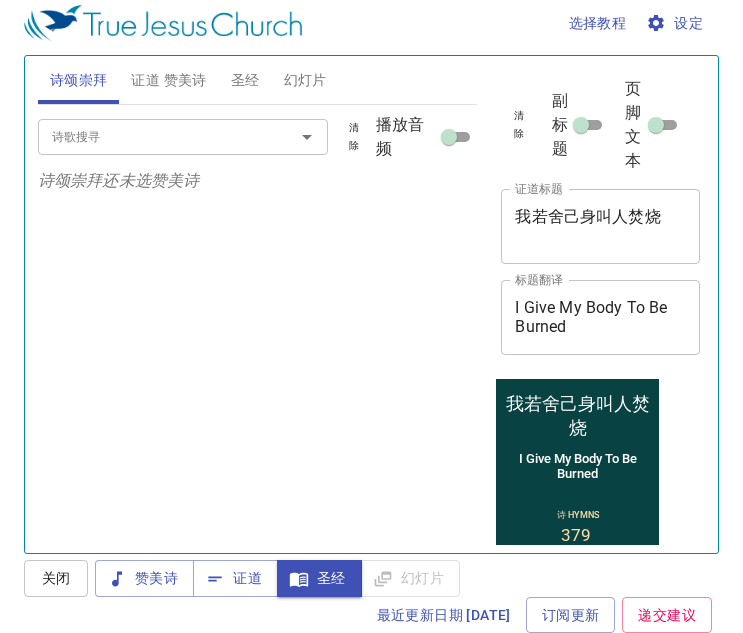 click on "证道 赞美诗" at bounding box center [168, 80] 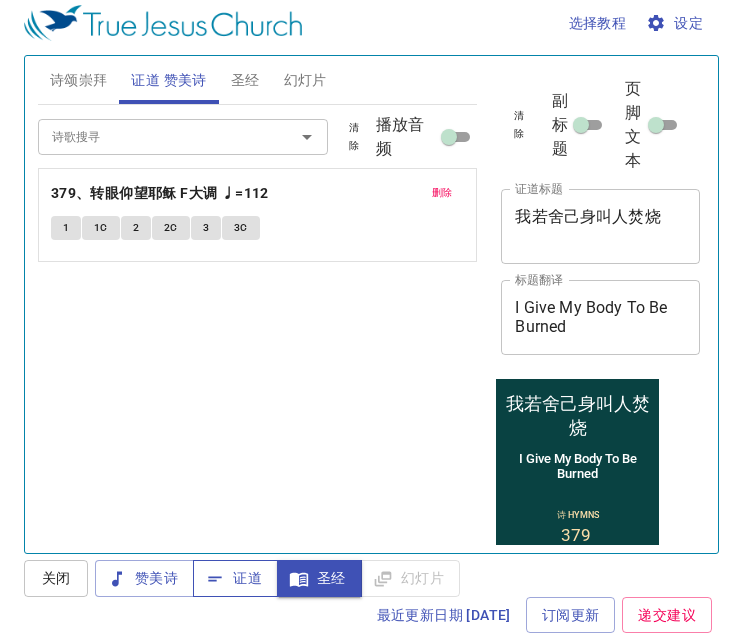 click on "证道" at bounding box center (235, 578) 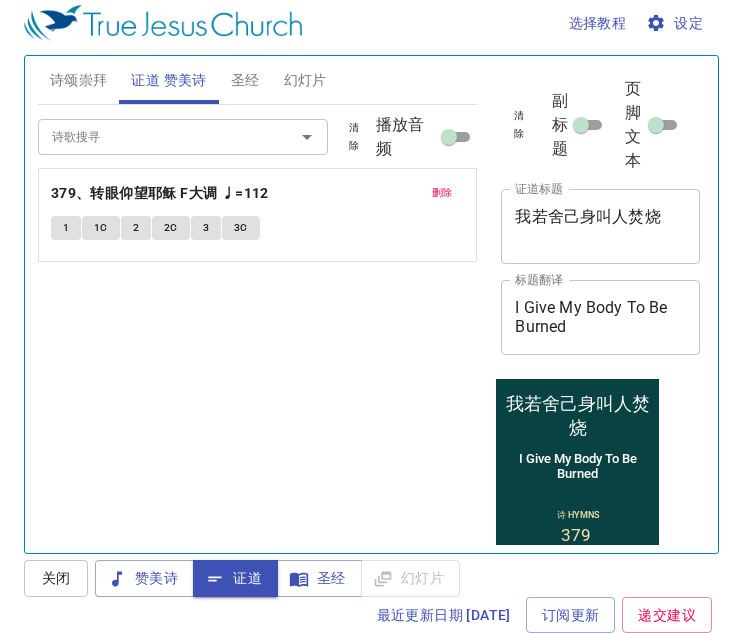 click on "诗颂崇拜" at bounding box center [79, 80] 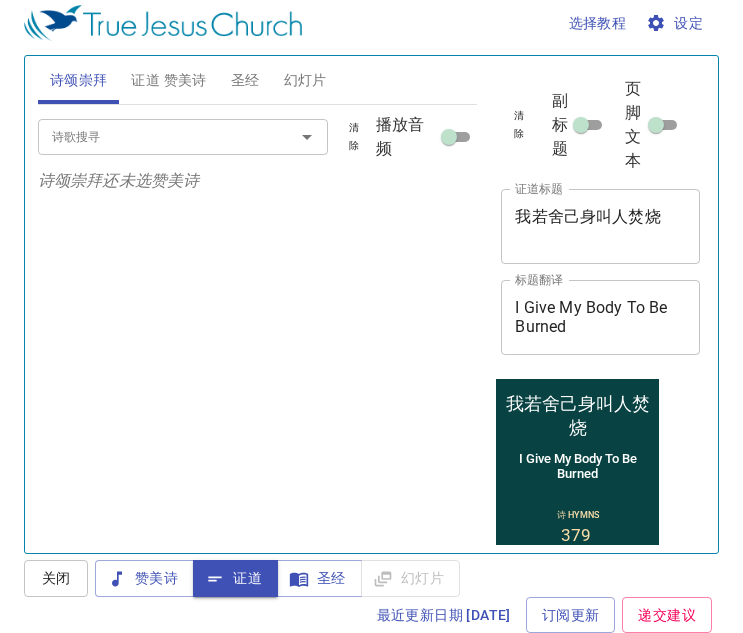 click on "圣经" at bounding box center (245, 80) 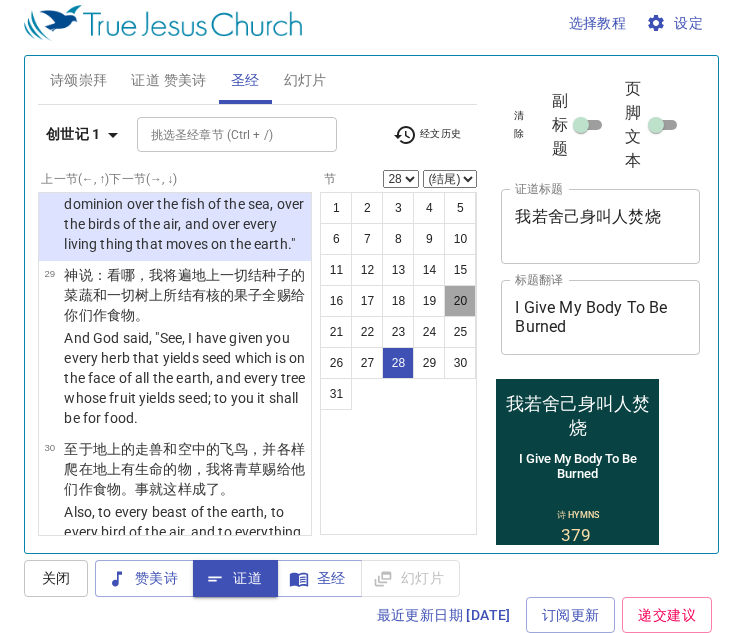 click on "20" at bounding box center (460, 301) 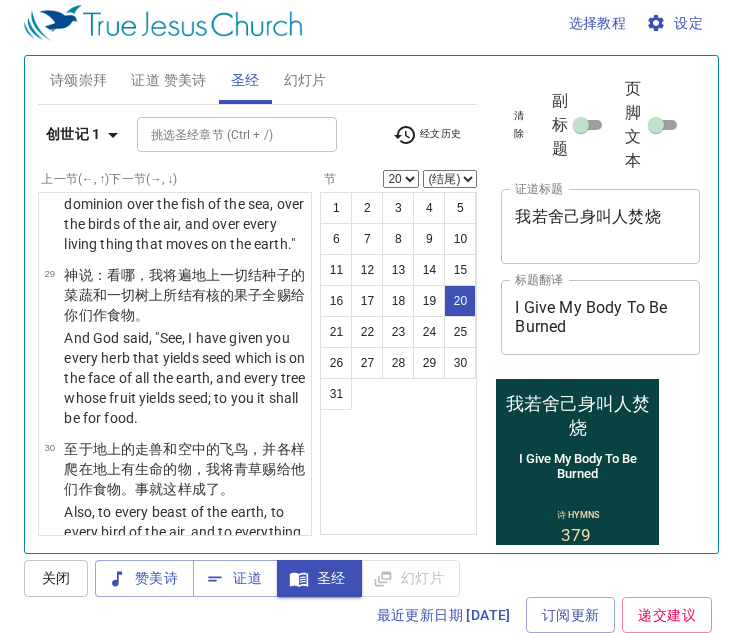 scroll, scrollTop: 2331, scrollLeft: 0, axis: vertical 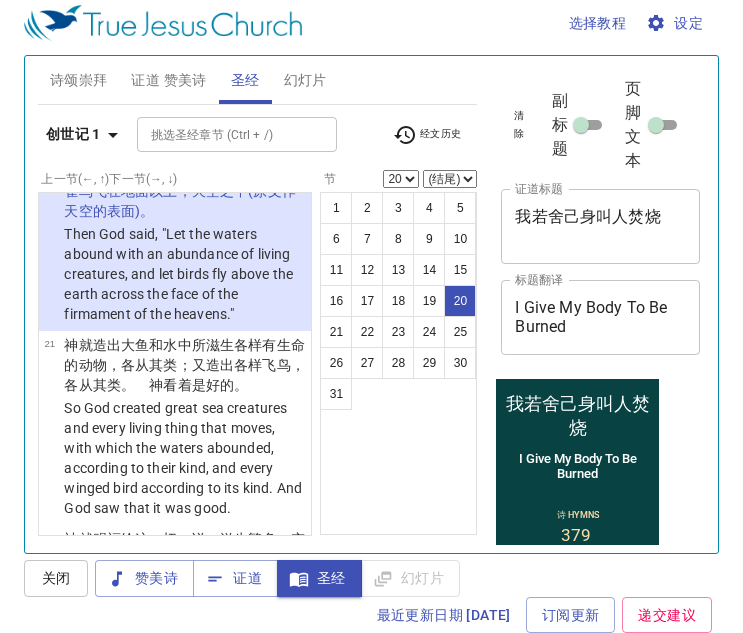 click on "证道 赞美诗" at bounding box center [168, 80] 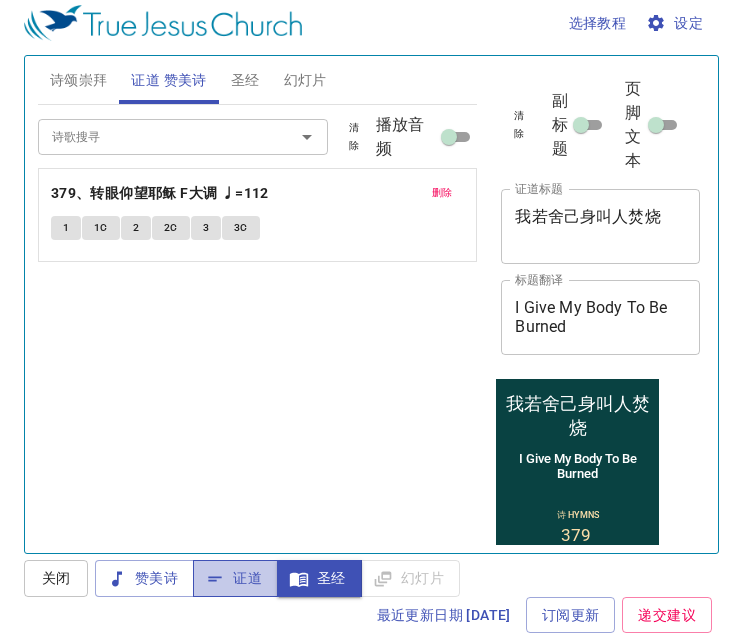 click 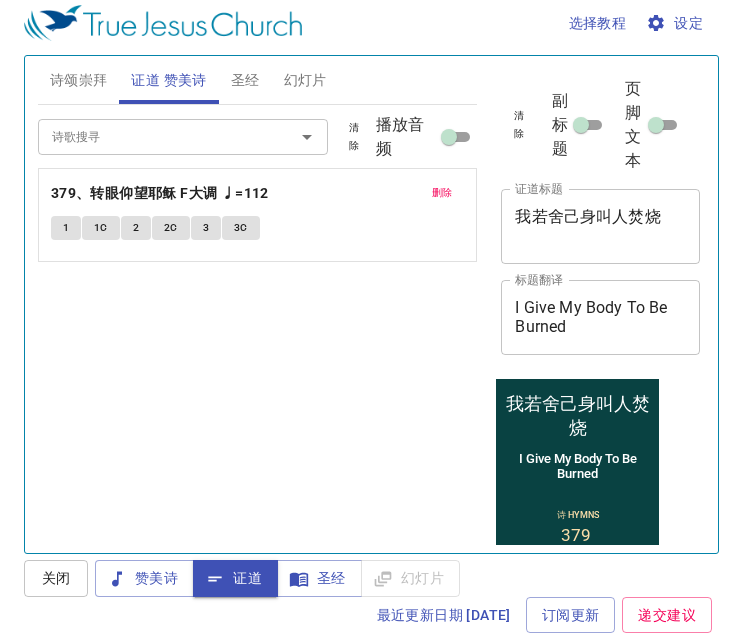 click on "诗颂崇拜" at bounding box center (79, 80) 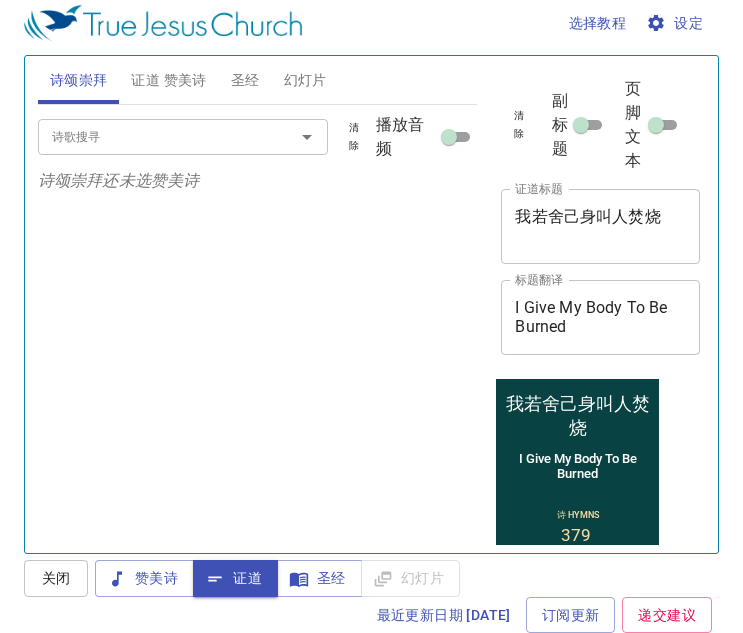 click on "诗歌搜寻" at bounding box center [183, 136] 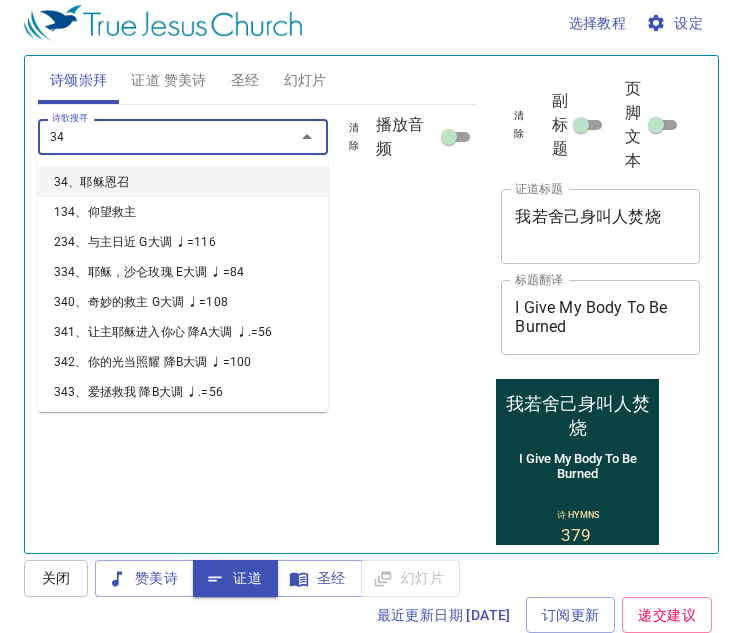 type on "343" 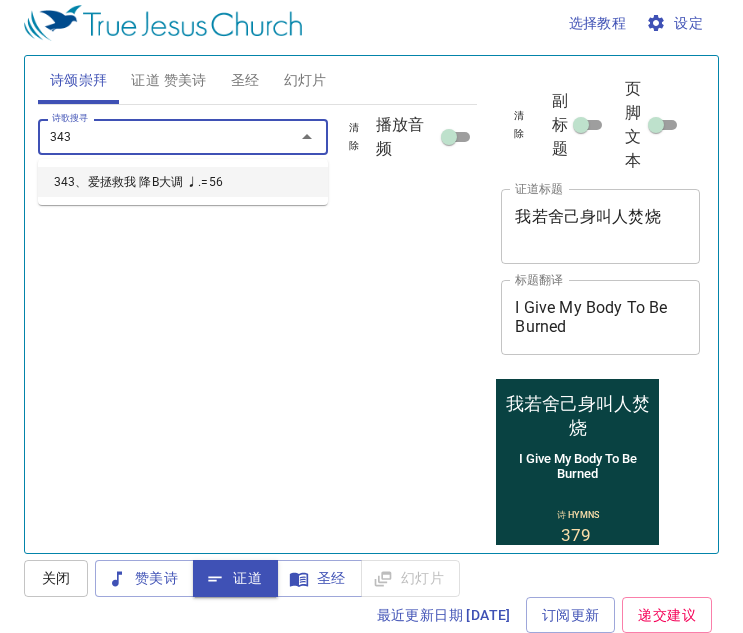 click on "343、爱拯救我 降B大调 ♩.=56" at bounding box center [183, 182] 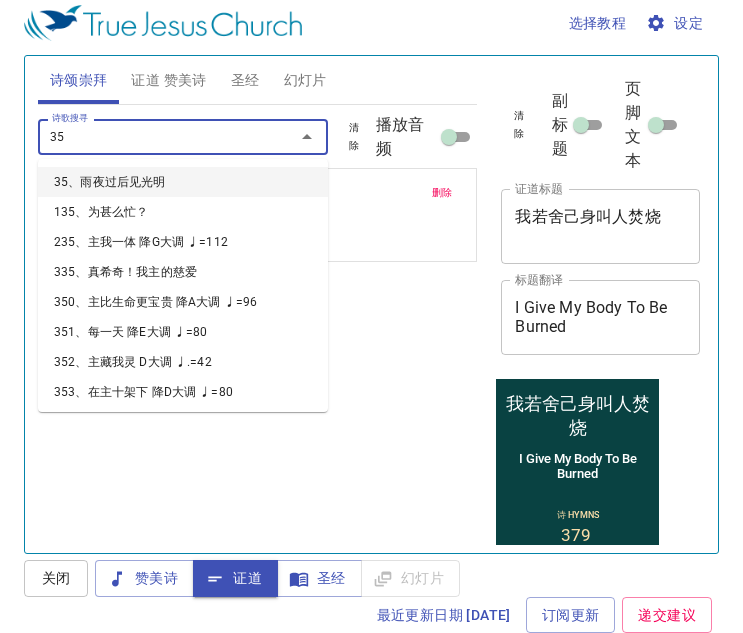 type on "356" 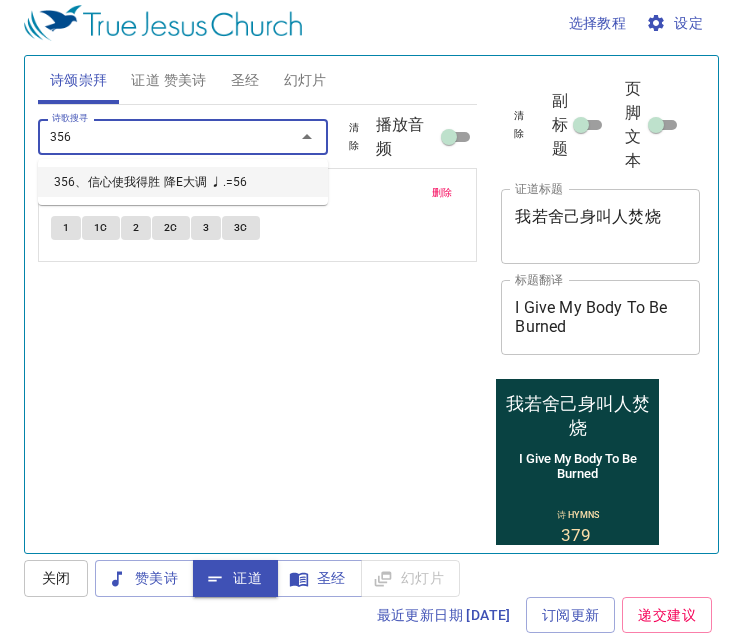 click on "356、信心使我得胜 降E大调 ♩.=56" at bounding box center [183, 182] 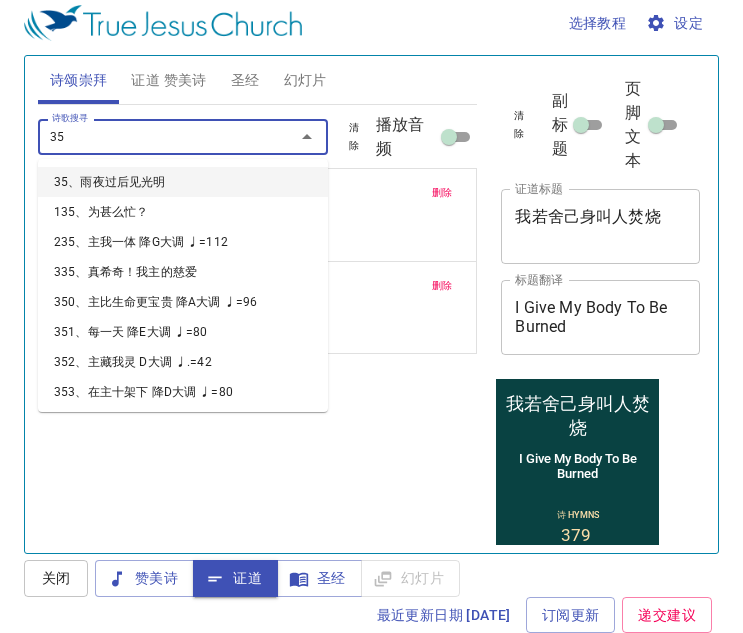 type on "358" 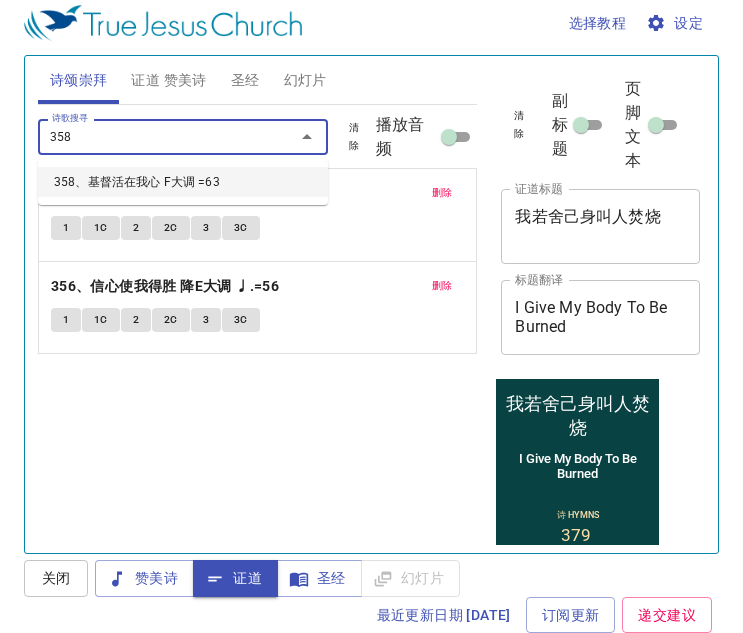 click on "358、基督活在我心 F大调 =63" at bounding box center [183, 182] 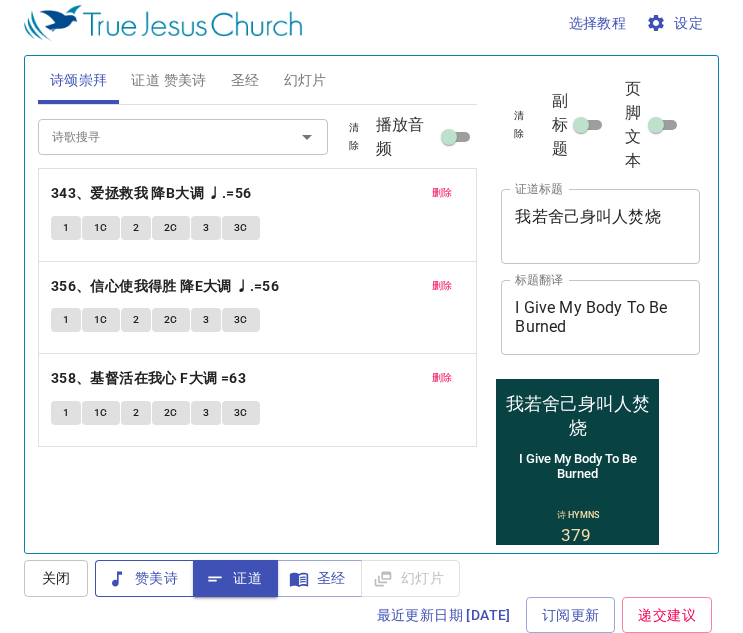click on "赞美诗" at bounding box center (144, 578) 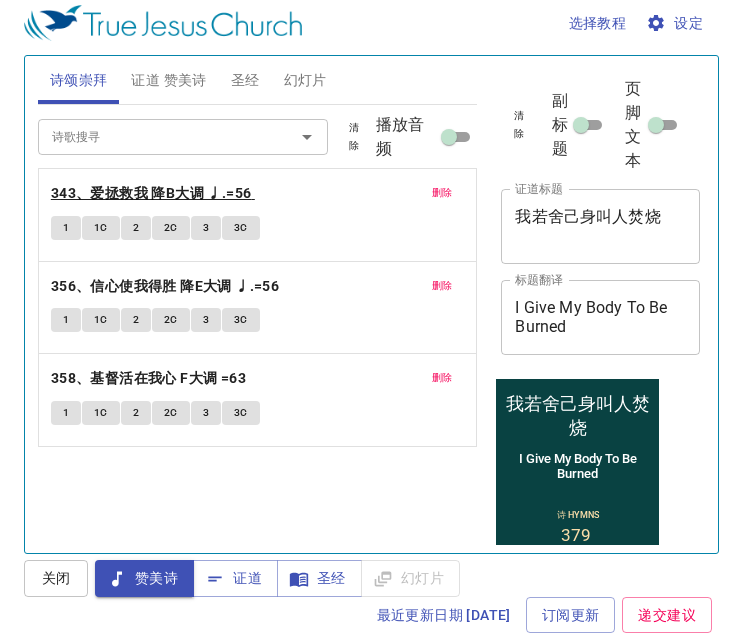 click on "343、爱拯救我 降B大调 ♩.=56" at bounding box center (151, 193) 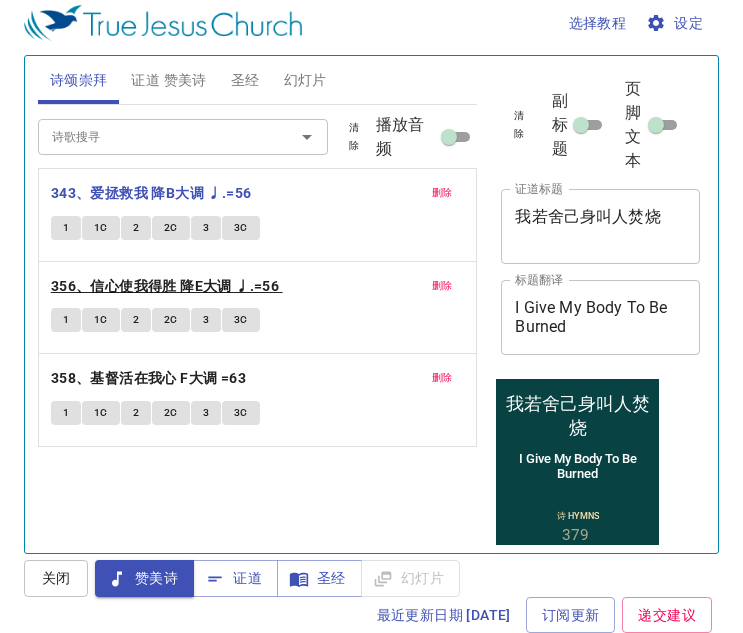 click on "356、信心使我得胜 降E大调 ♩.=56" at bounding box center [165, 286] 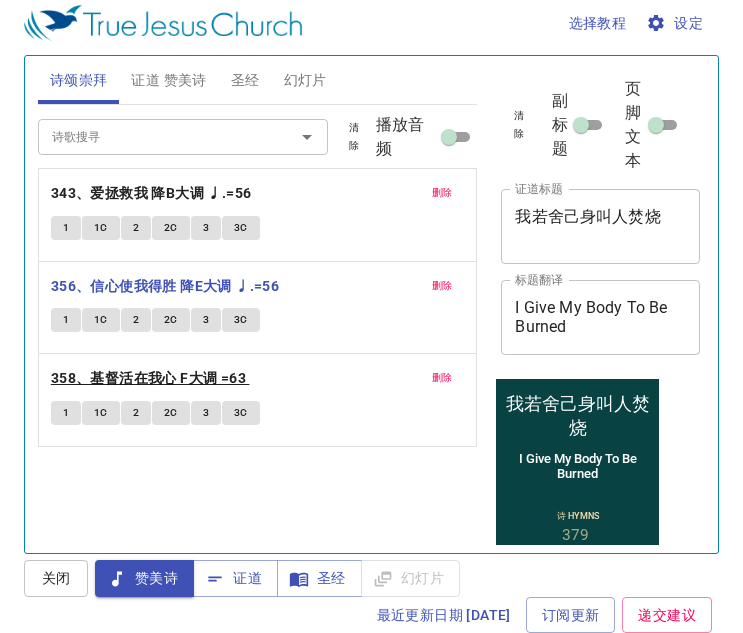 click on "358、基督活在我心 F大调 =63" at bounding box center [148, 378] 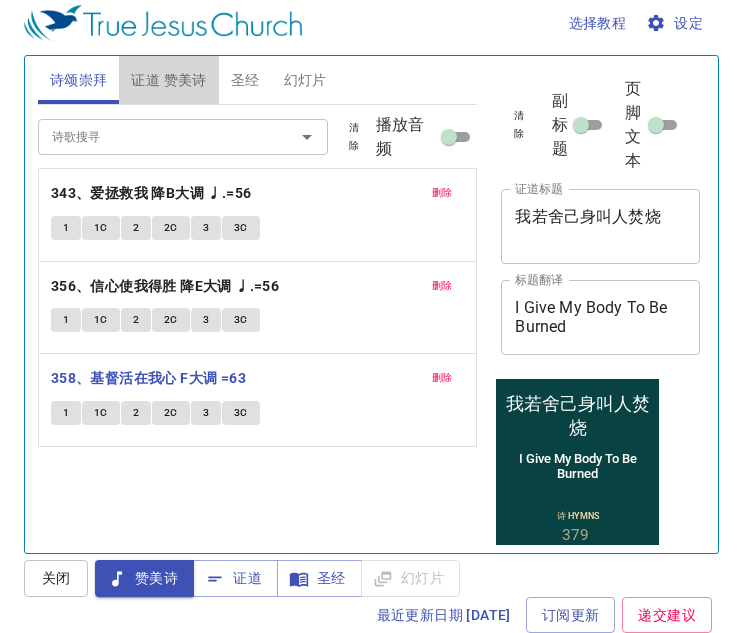 click on "证道 赞美诗" at bounding box center [168, 80] 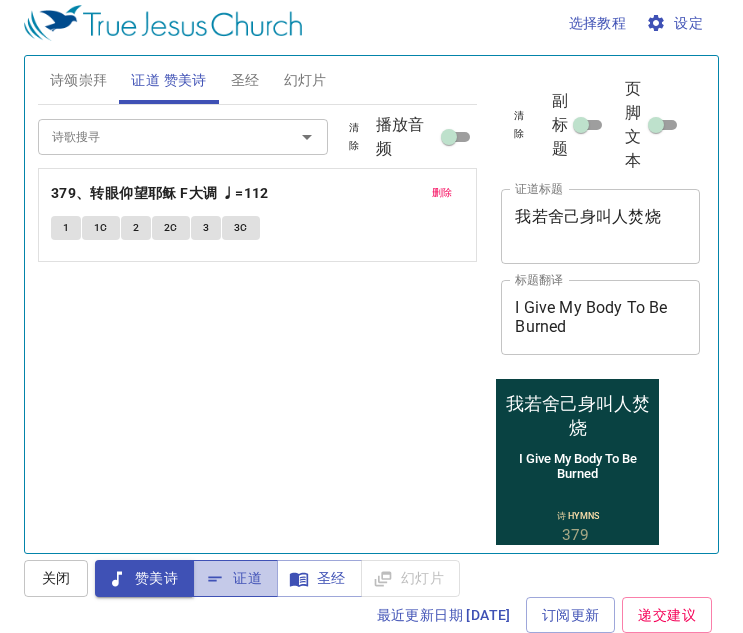click on "证道" at bounding box center [235, 578] 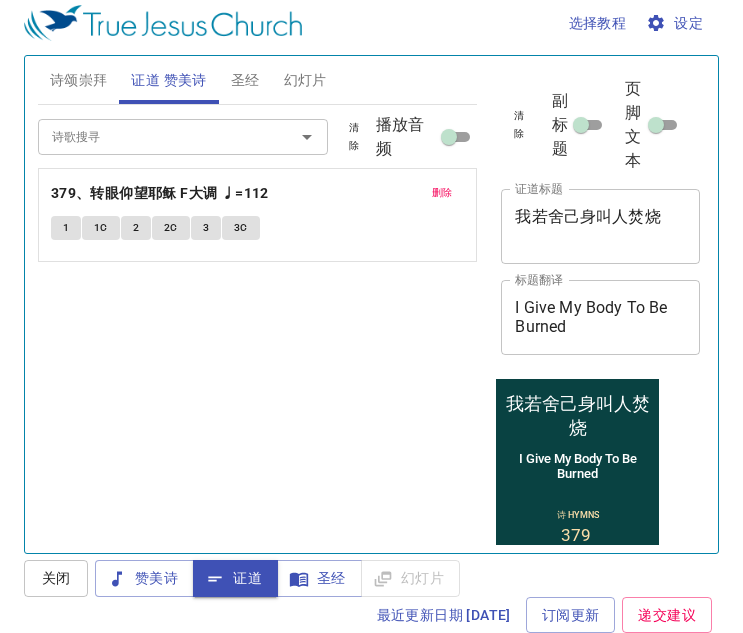 type 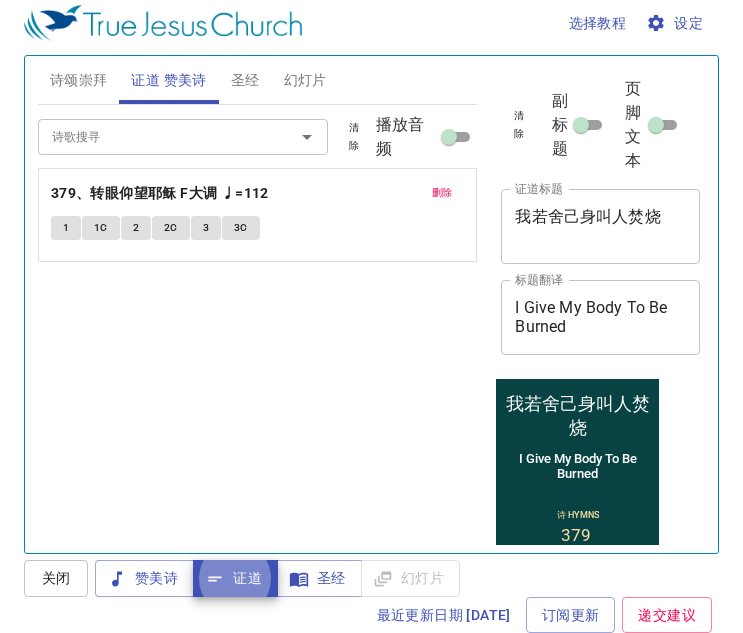 click on "诗歌搜寻" at bounding box center [153, 136] 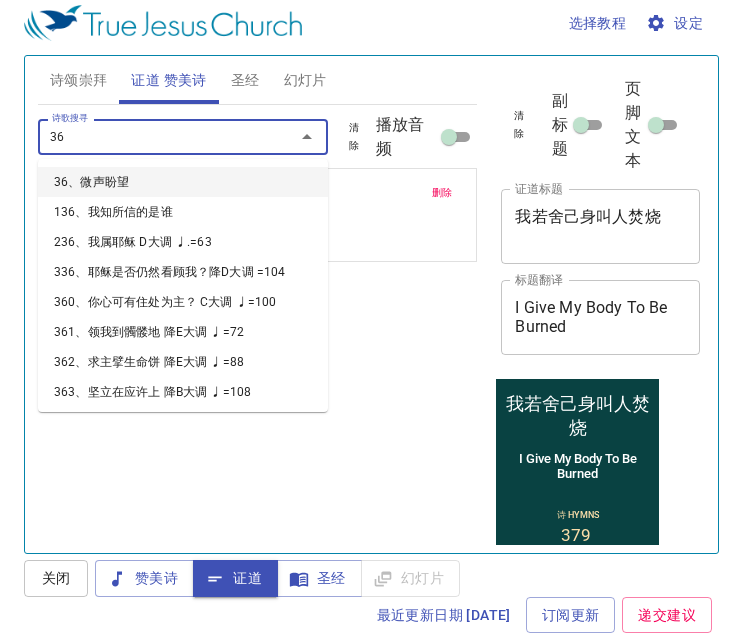 type on "366" 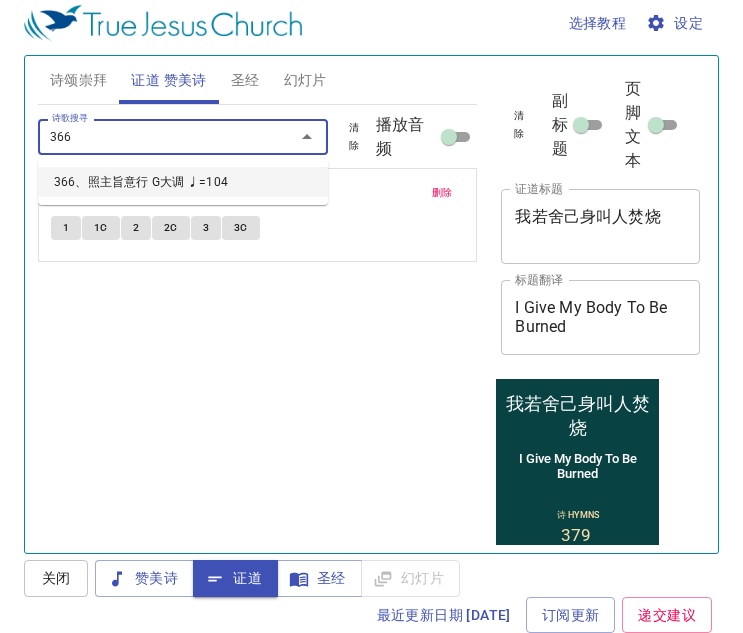 click on "366、照主旨意行 G大调 ♩=104" at bounding box center (183, 182) 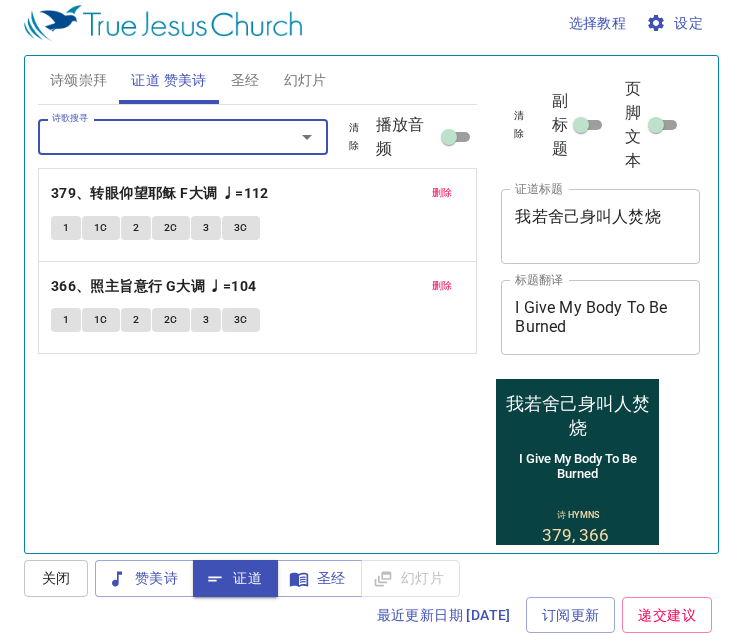 click on "删除" at bounding box center (442, 193) 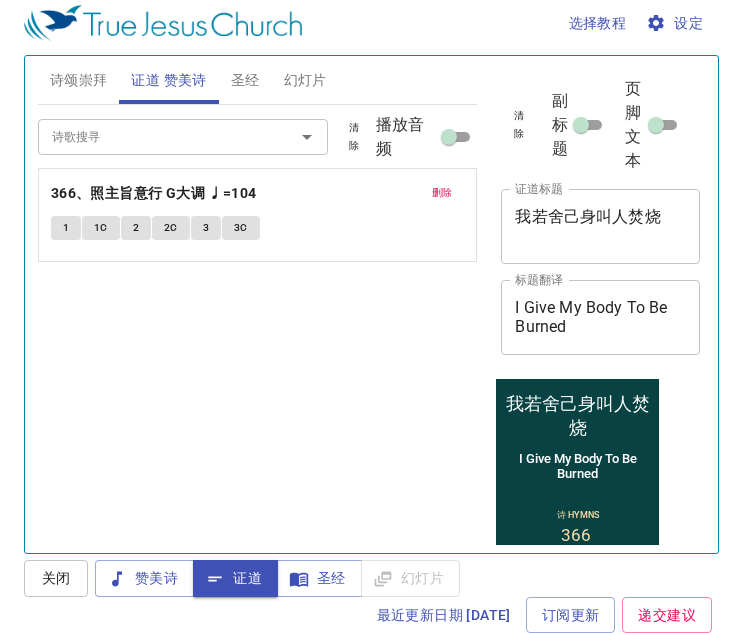 click on "366、照主旨意行 G大调 ♩=104" at bounding box center (258, 193) 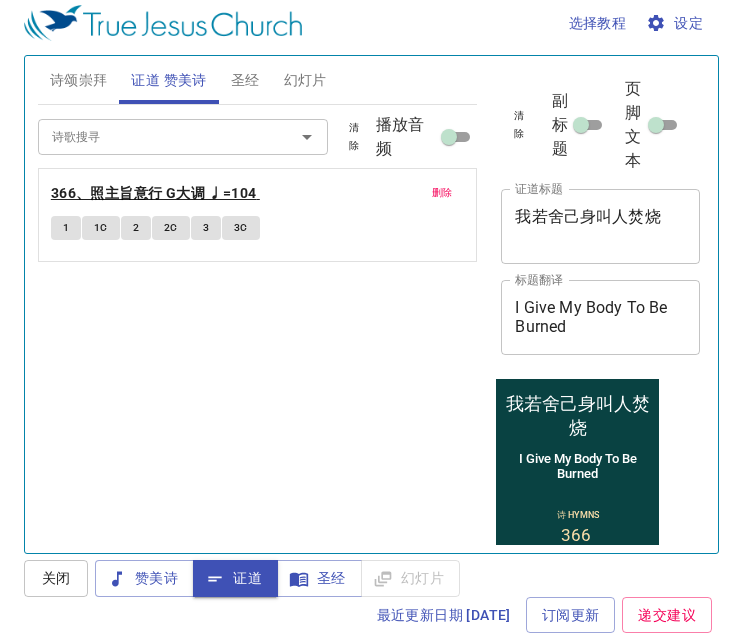 click on "366、照主旨意行 G大调 ♩=104" at bounding box center [154, 193] 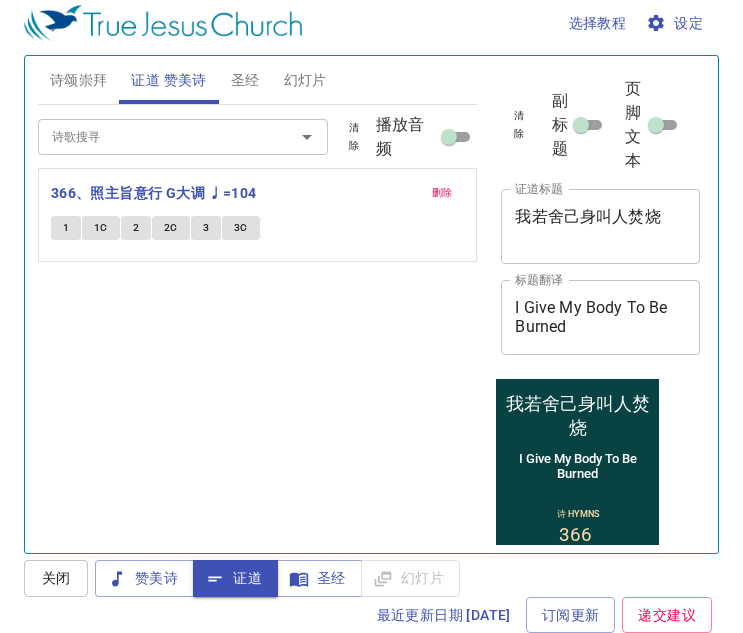 click on "我若舍己身叫人焚烧" at bounding box center [600, 226] 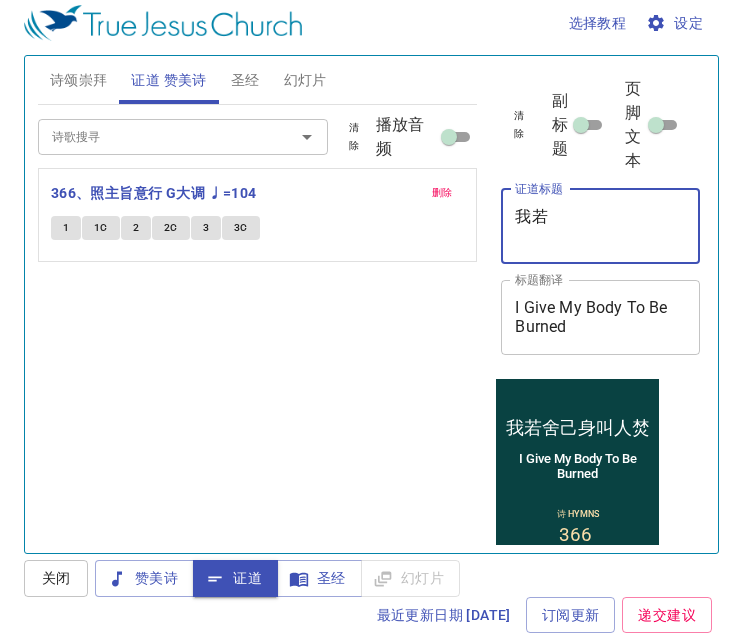 type on "我" 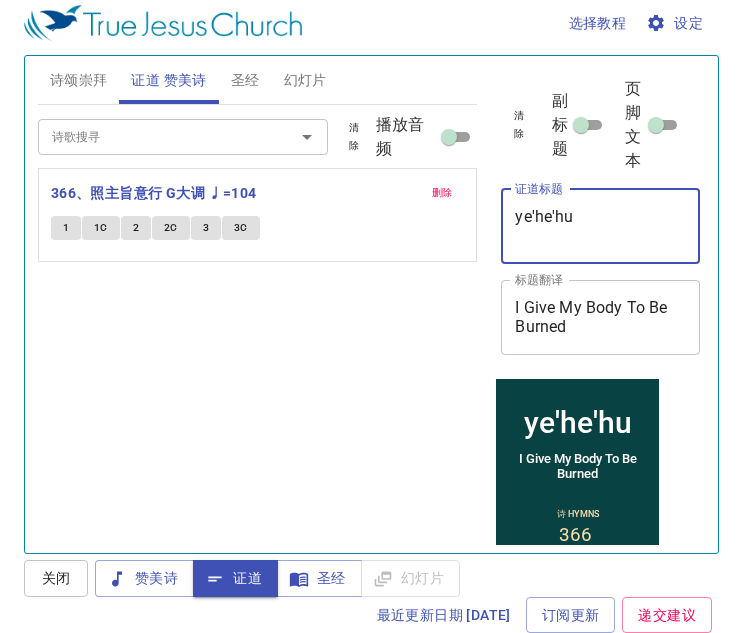 type on "ye'he'hua" 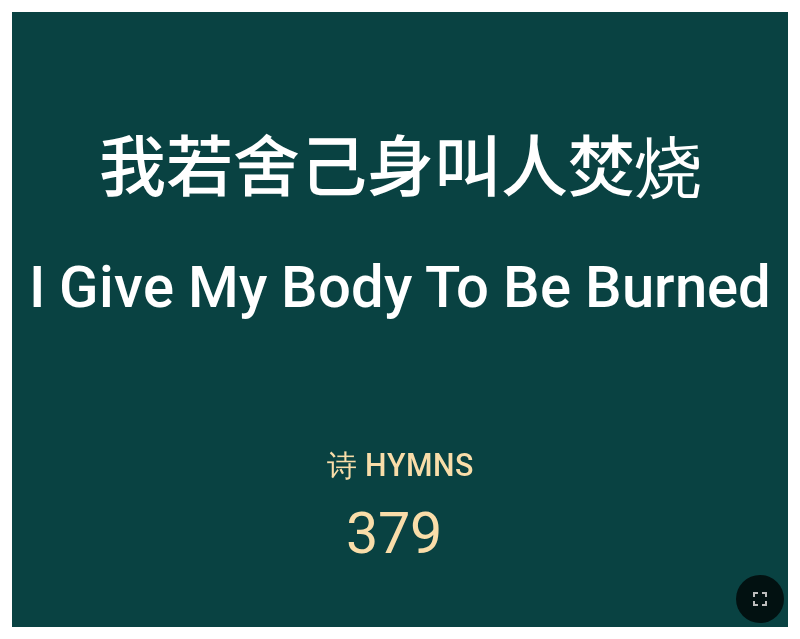 scroll, scrollTop: 0, scrollLeft: 0, axis: both 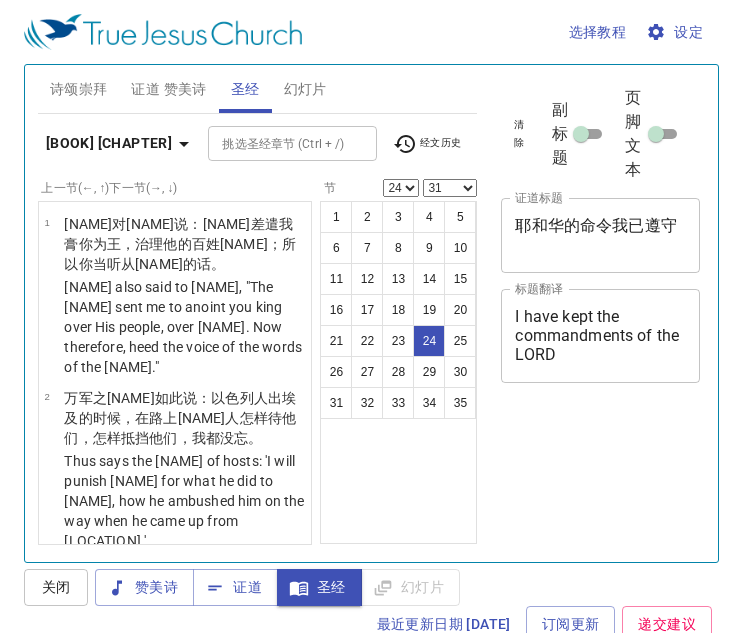 select on "24" 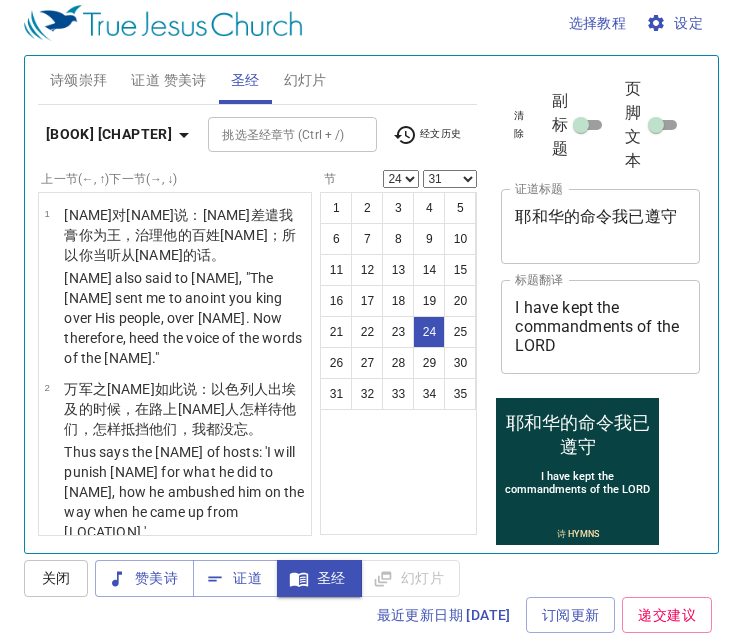 click on "2" at bounding box center [367, 208] 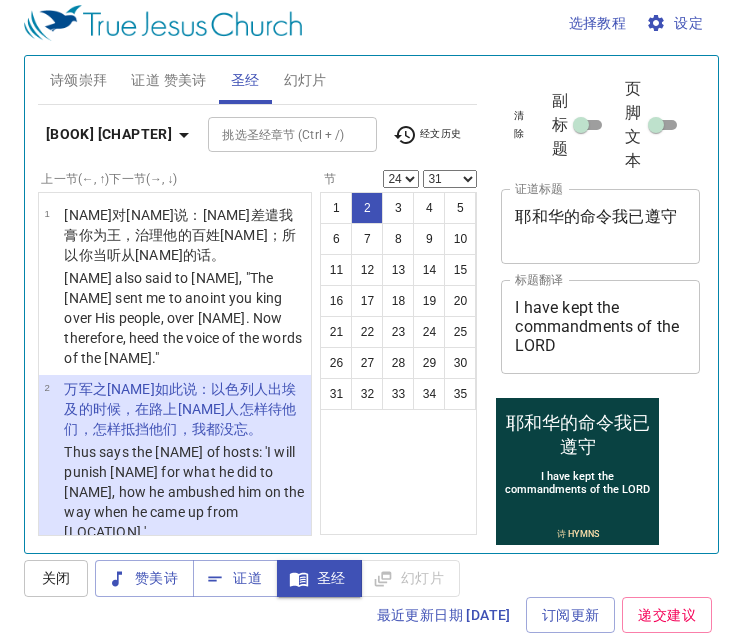 click on "撒母耳记上 15 挑选圣经章节 (Ctrl + /) 挑选圣经章节 (Ctrl + /)   经文历史" at bounding box center [258, 142] 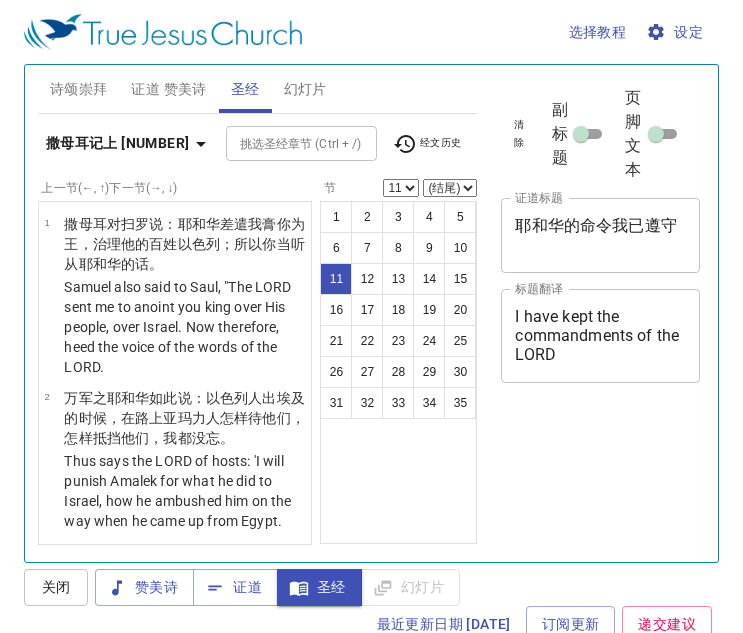 select on "11" 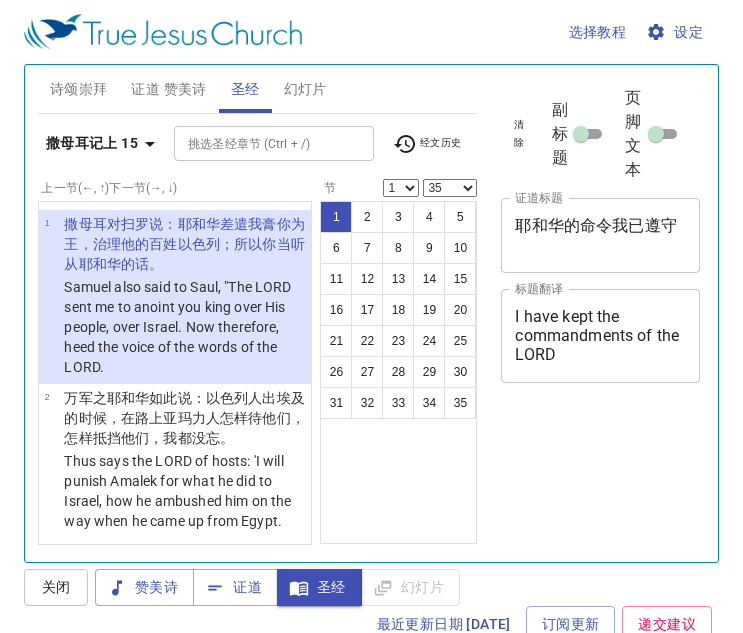 select on "35" 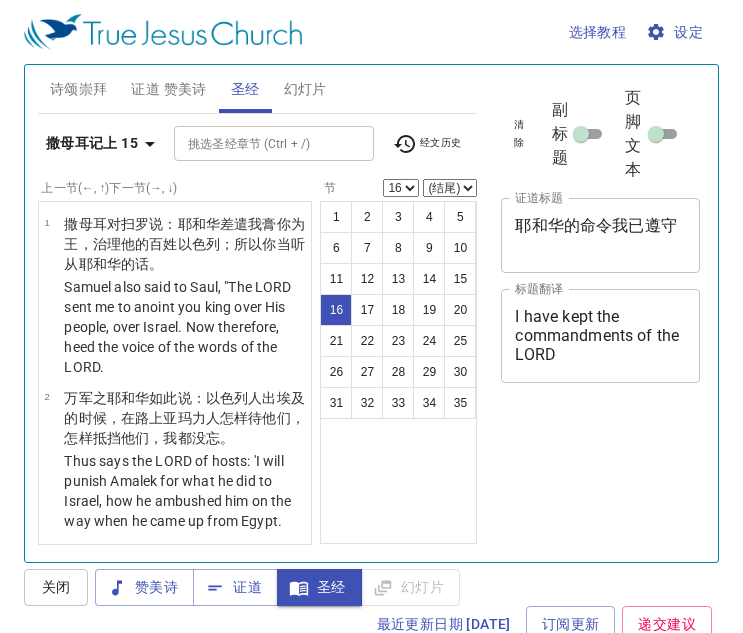 select on "16" 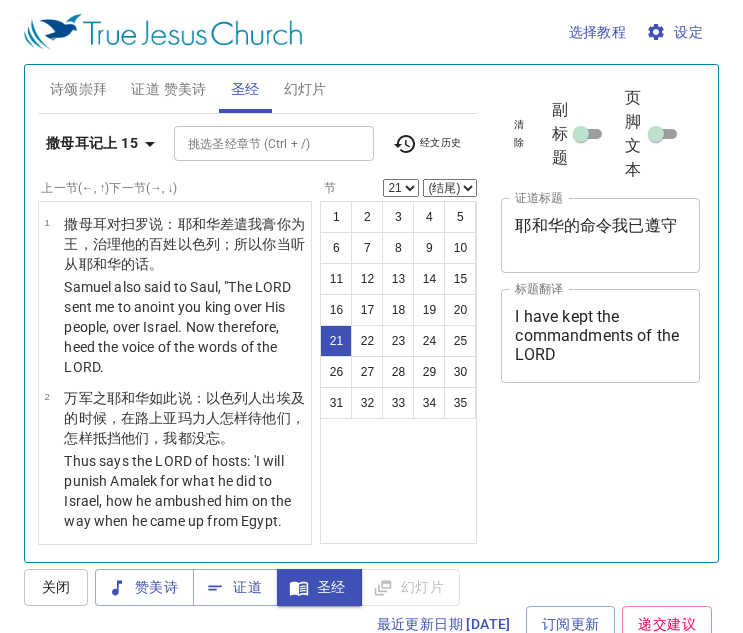 select on "21" 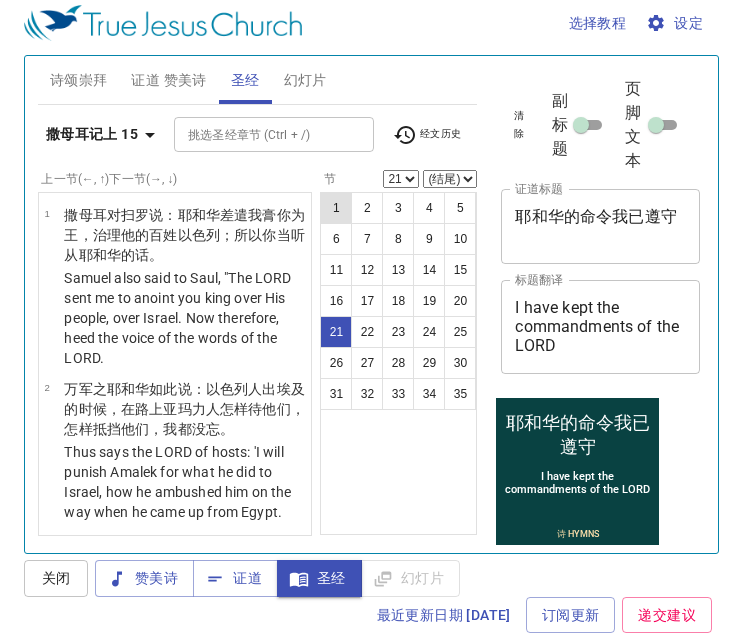 scroll, scrollTop: 9, scrollLeft: 0, axis: vertical 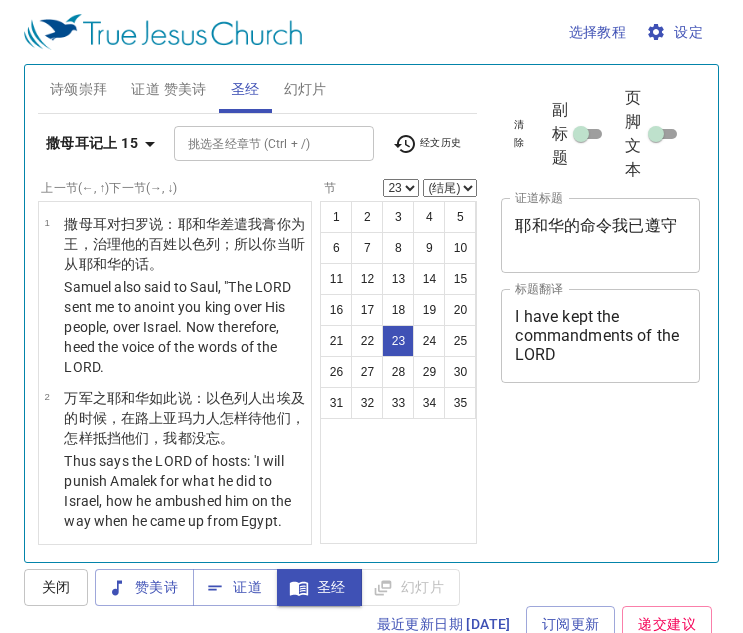 select on "23" 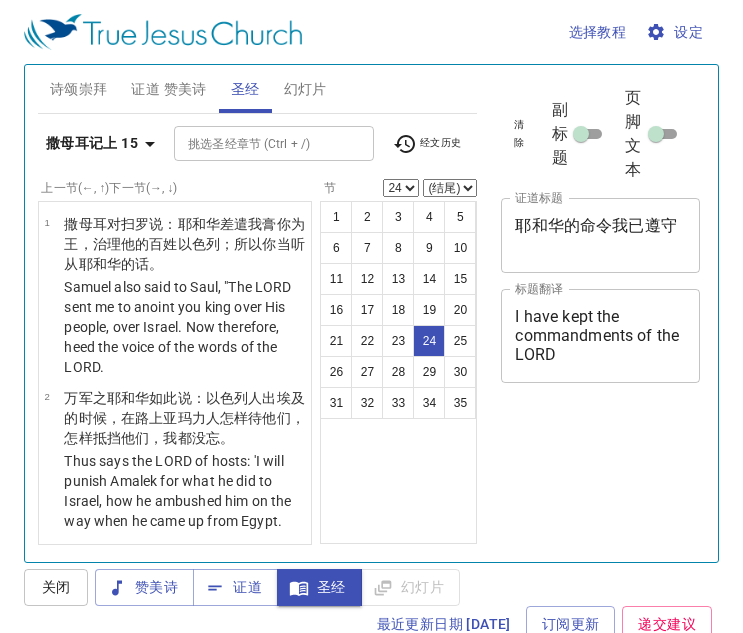 select on "24" 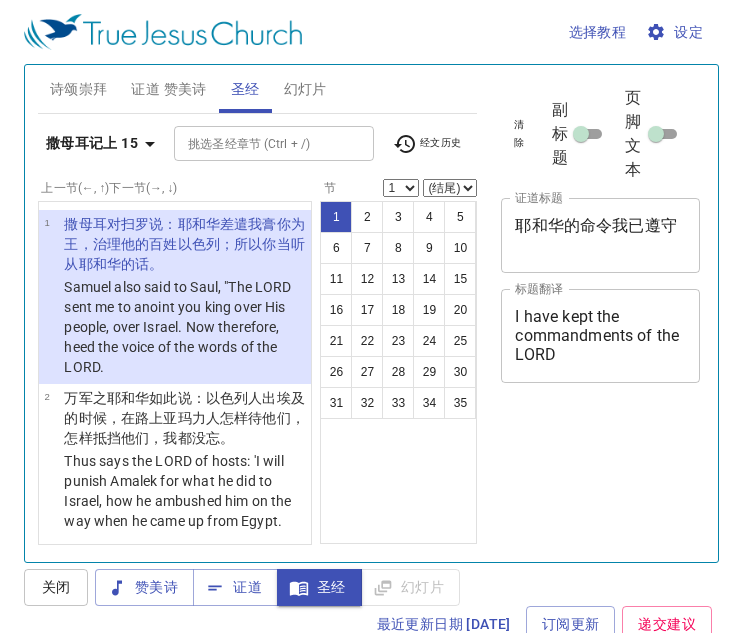 scroll, scrollTop: 9, scrollLeft: 0, axis: vertical 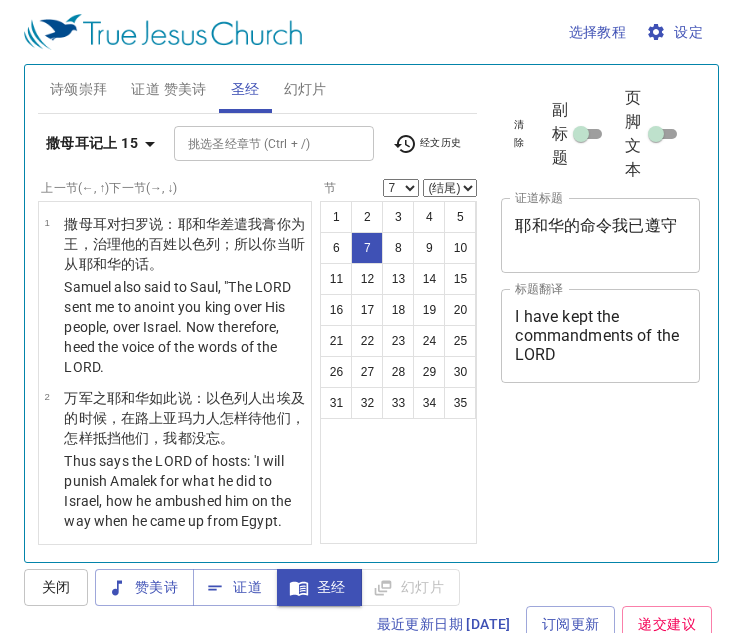 select on "7" 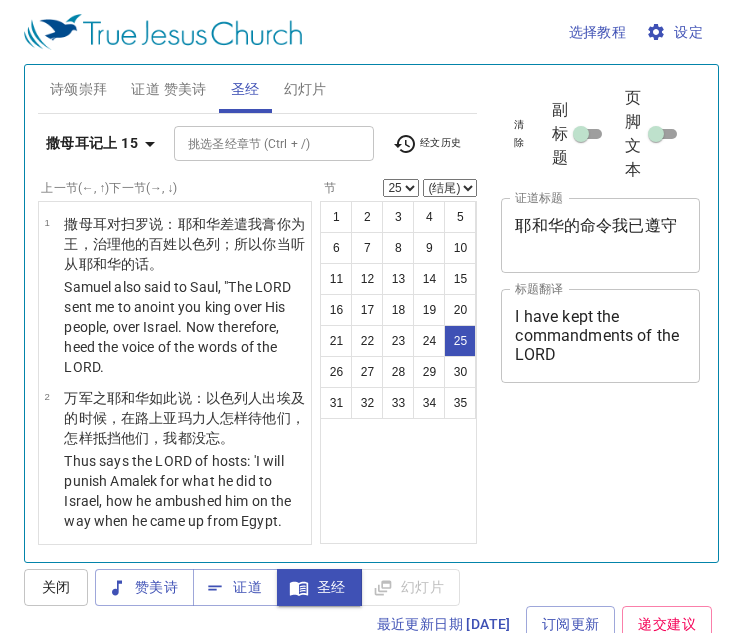select on "25" 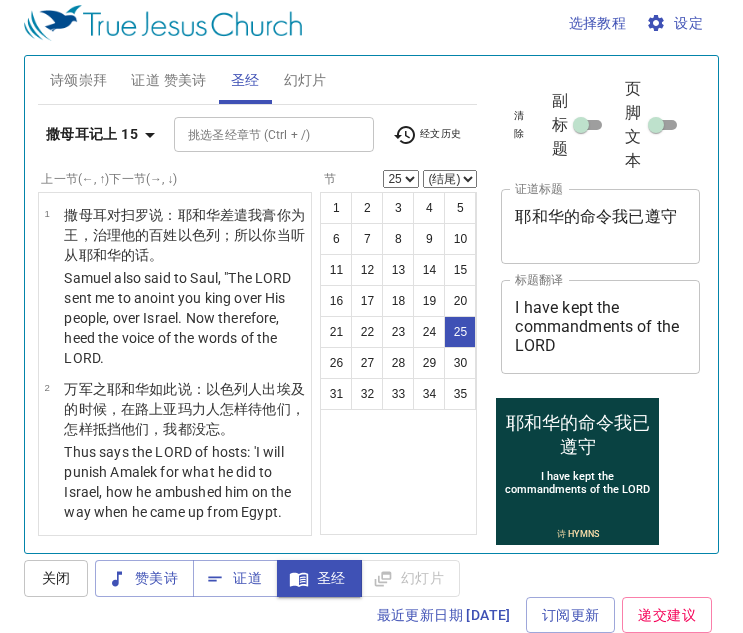 scroll, scrollTop: 9, scrollLeft: 0, axis: vertical 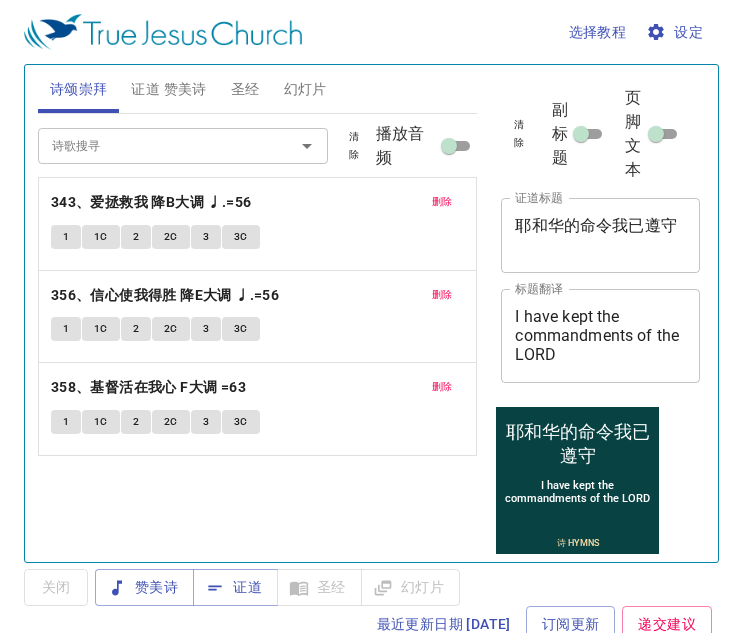 click on "证道 赞美诗" at bounding box center [168, 89] 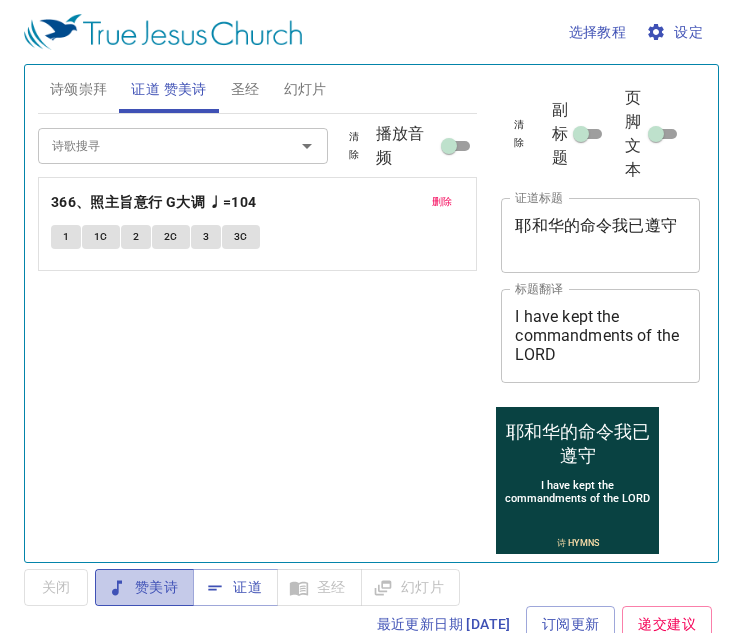 click on "赞美诗" at bounding box center (144, 587) 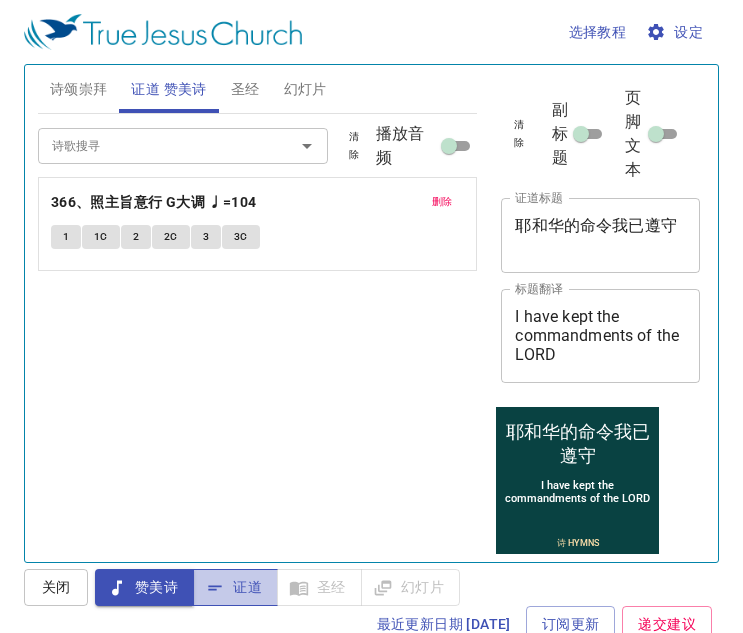click on "证道" at bounding box center (235, 587) 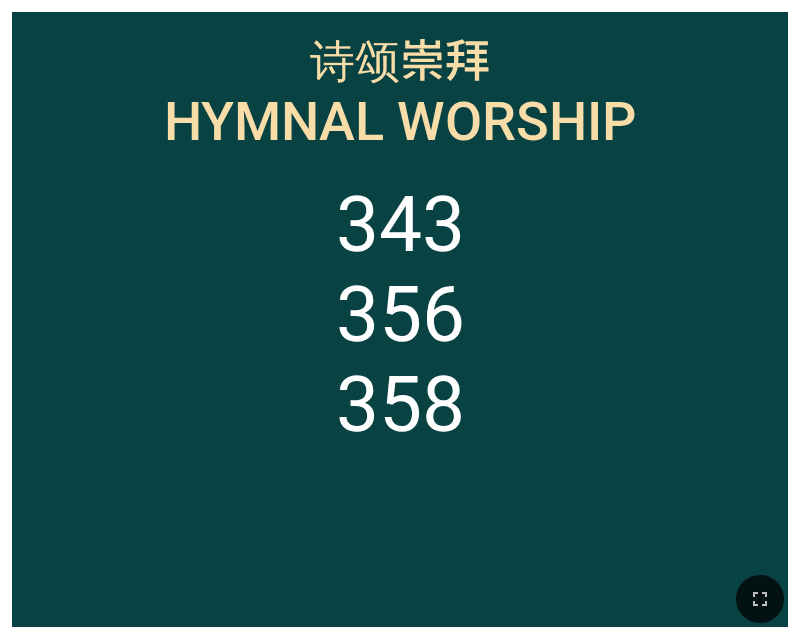 scroll, scrollTop: 0, scrollLeft: 0, axis: both 